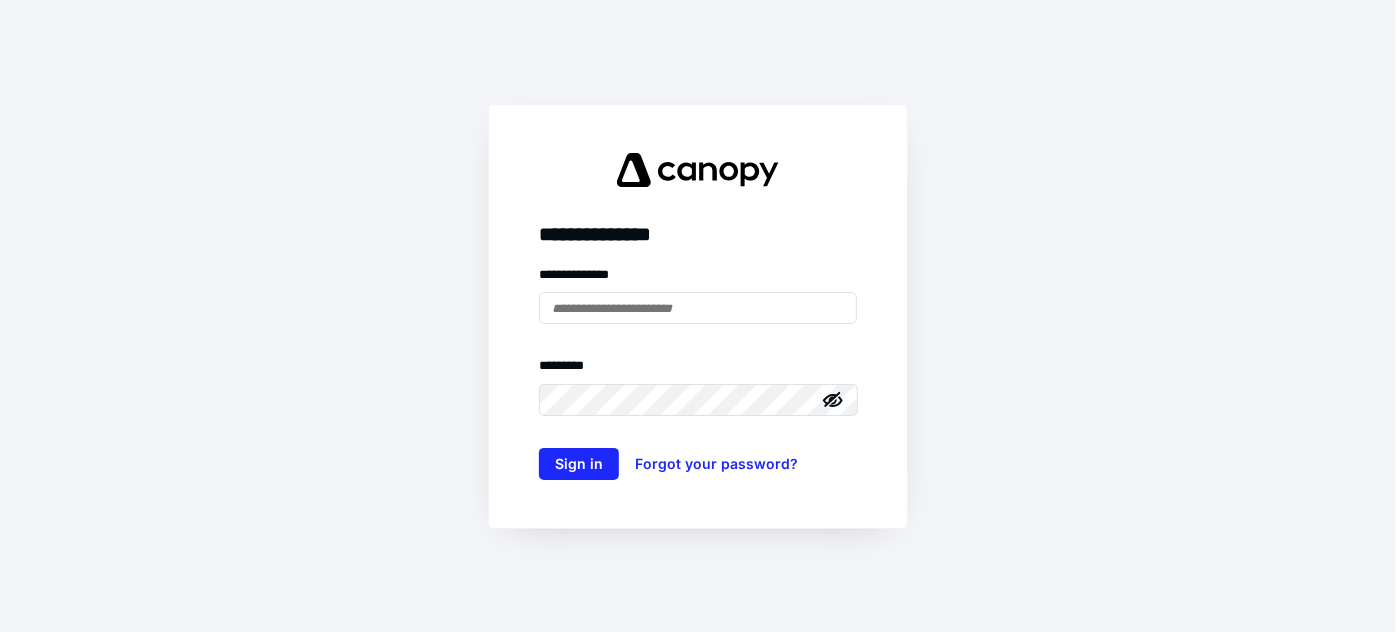 scroll, scrollTop: 0, scrollLeft: 0, axis: both 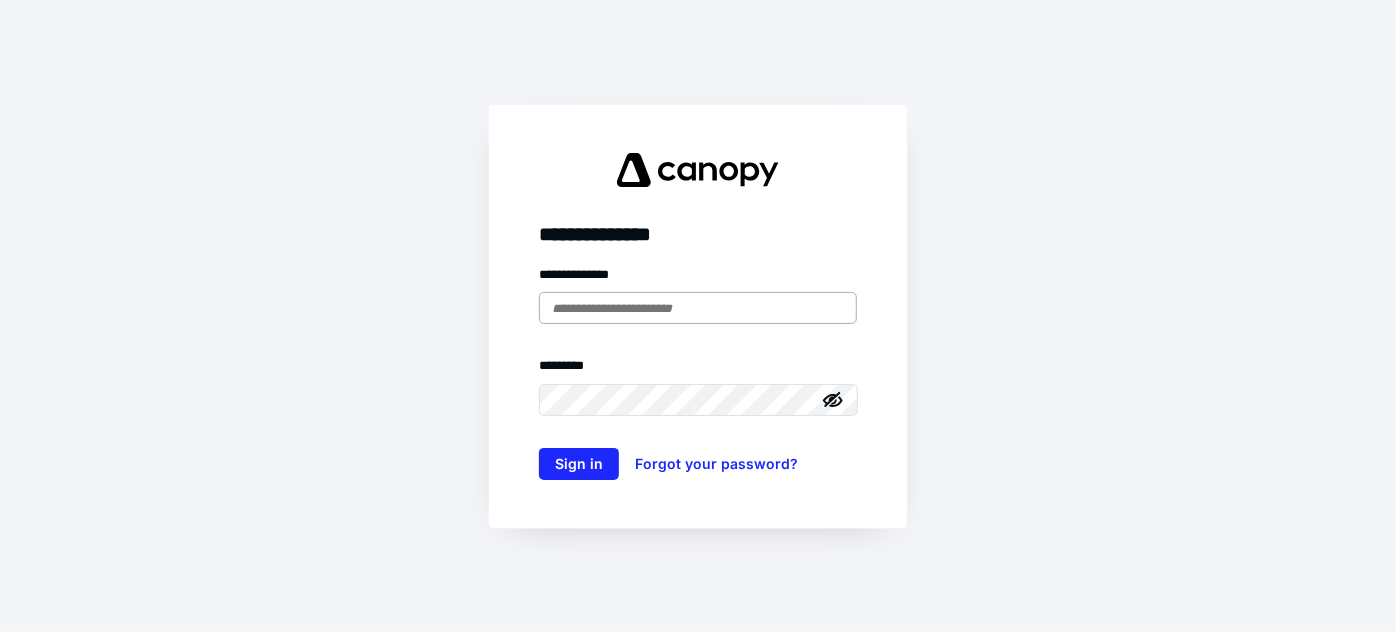 click at bounding box center (698, 308) 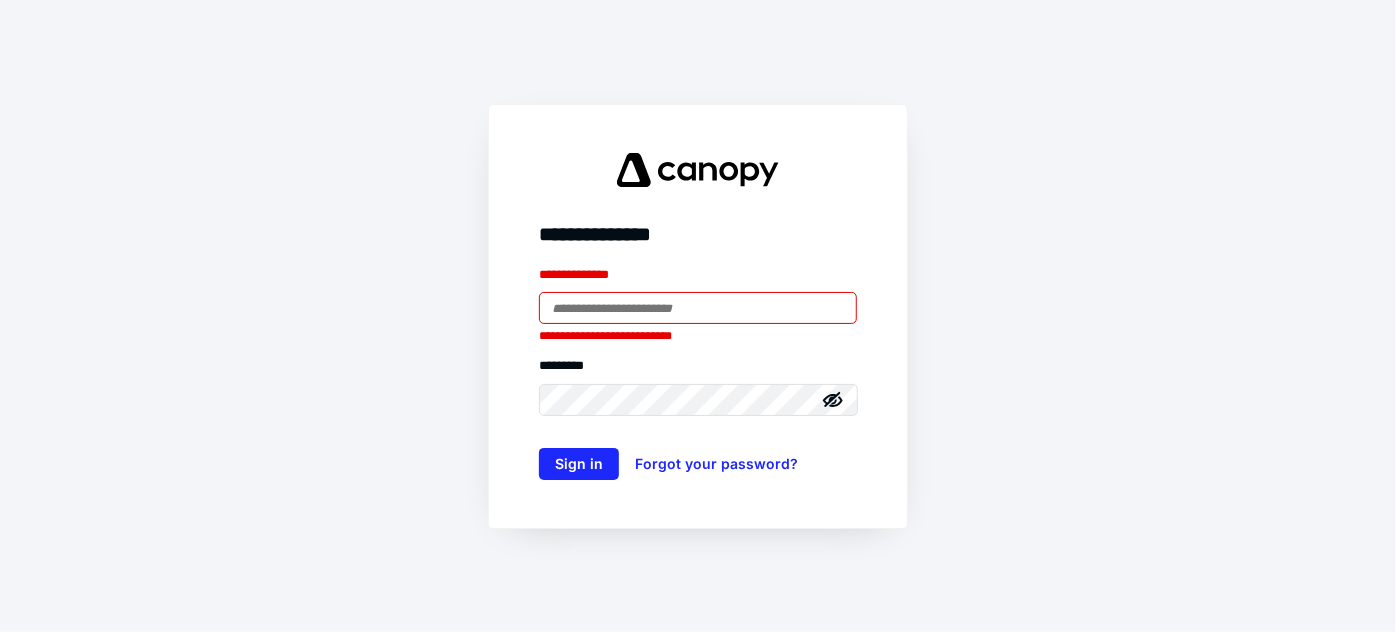 type on "**********" 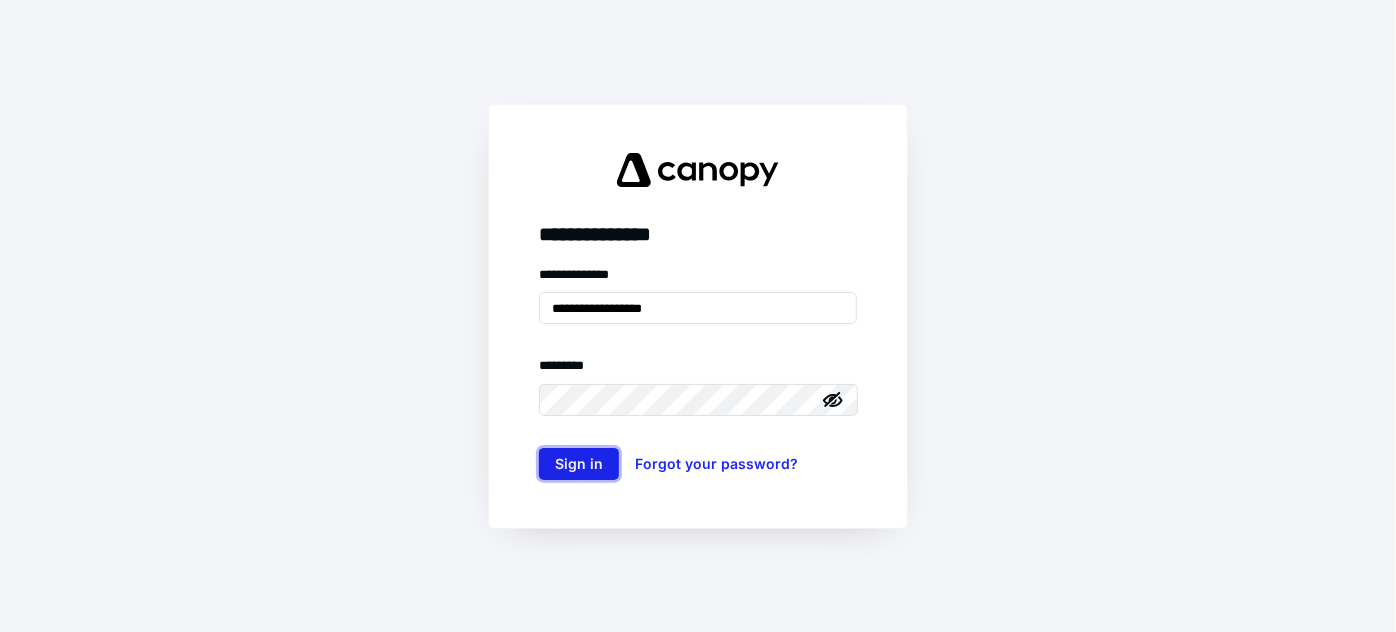 click on "Sign in" at bounding box center (579, 464) 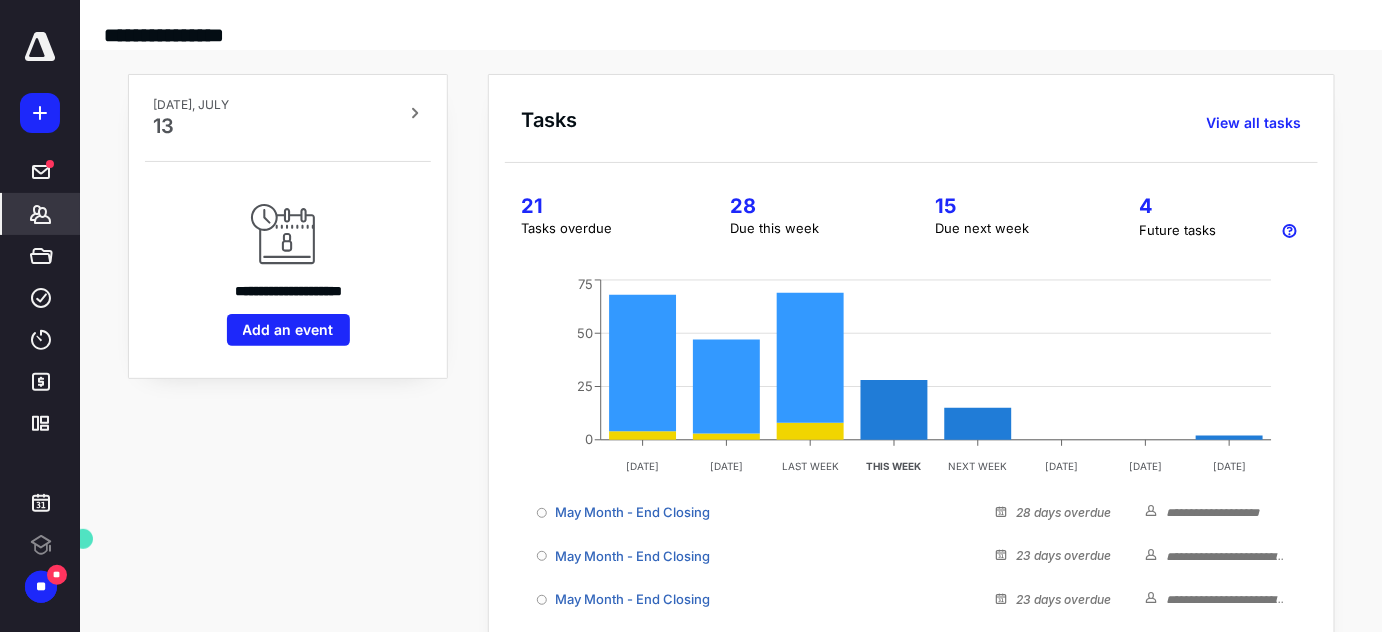 scroll, scrollTop: 0, scrollLeft: 0, axis: both 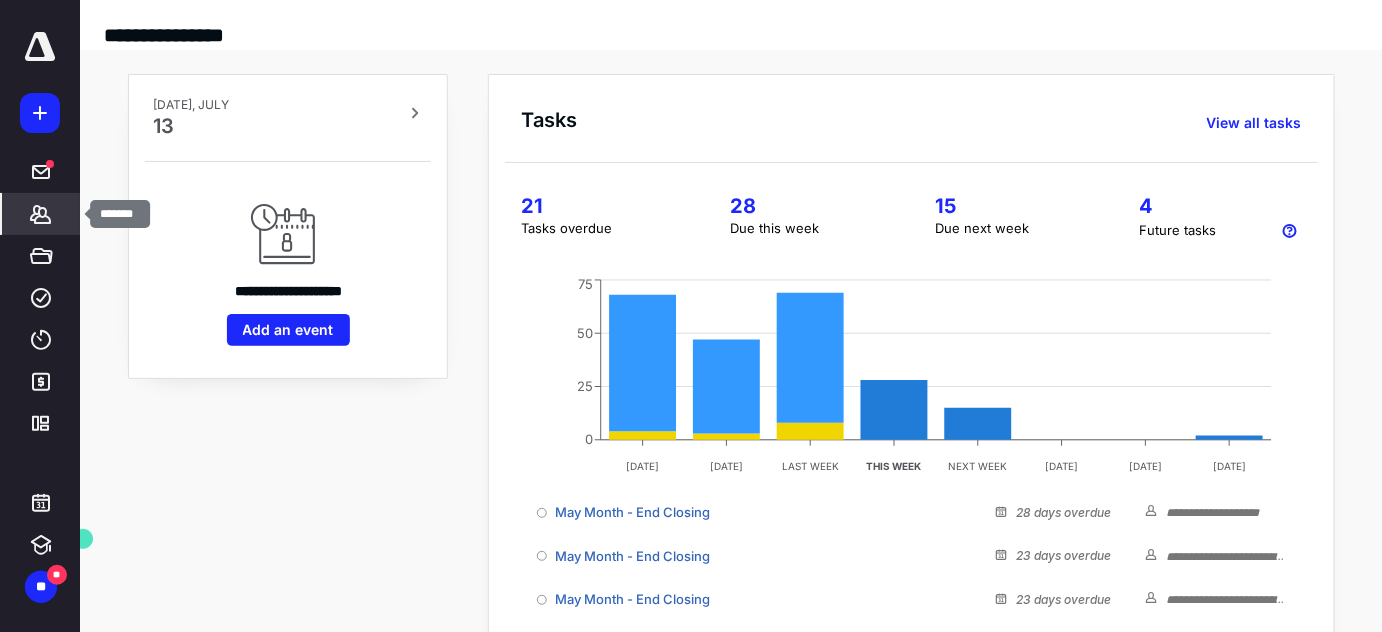 click 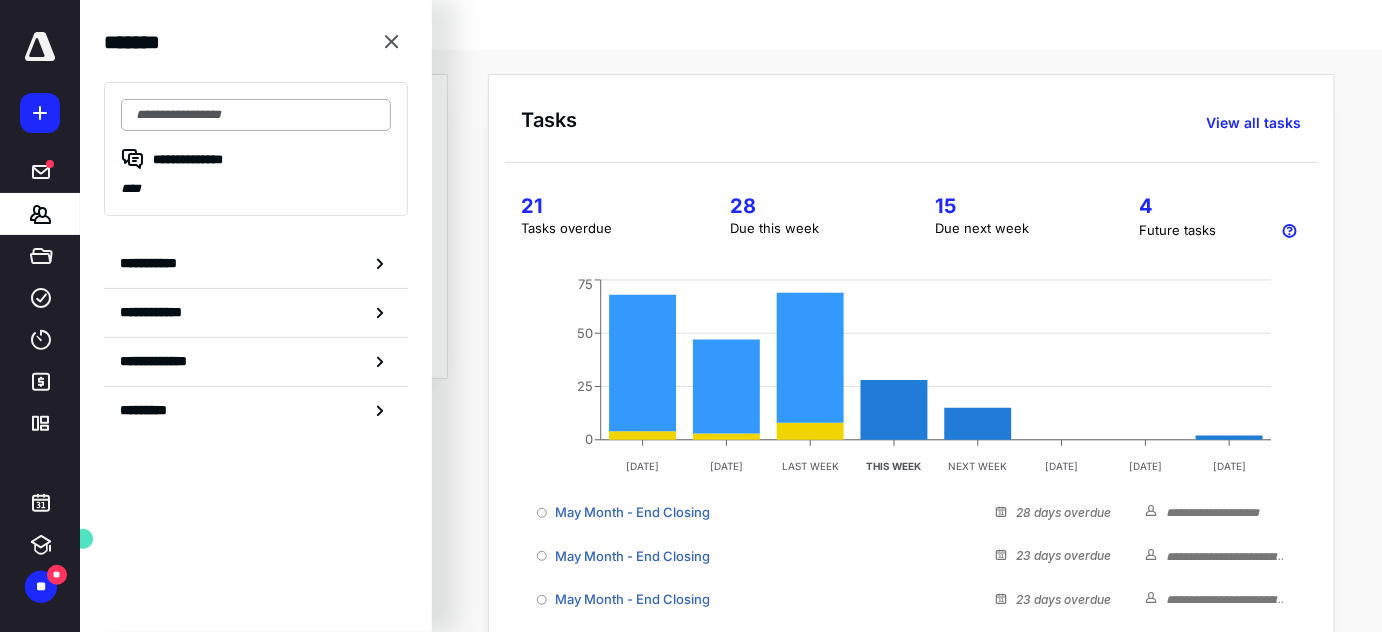 click at bounding box center [256, 115] 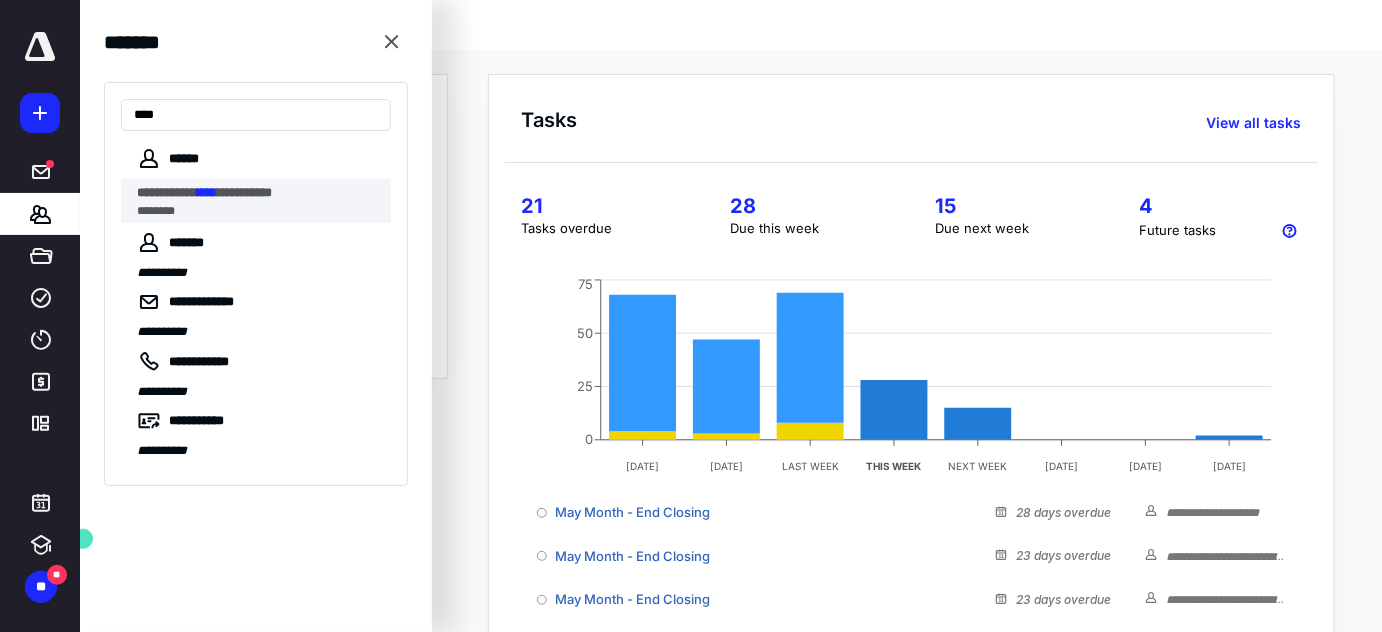 type on "****" 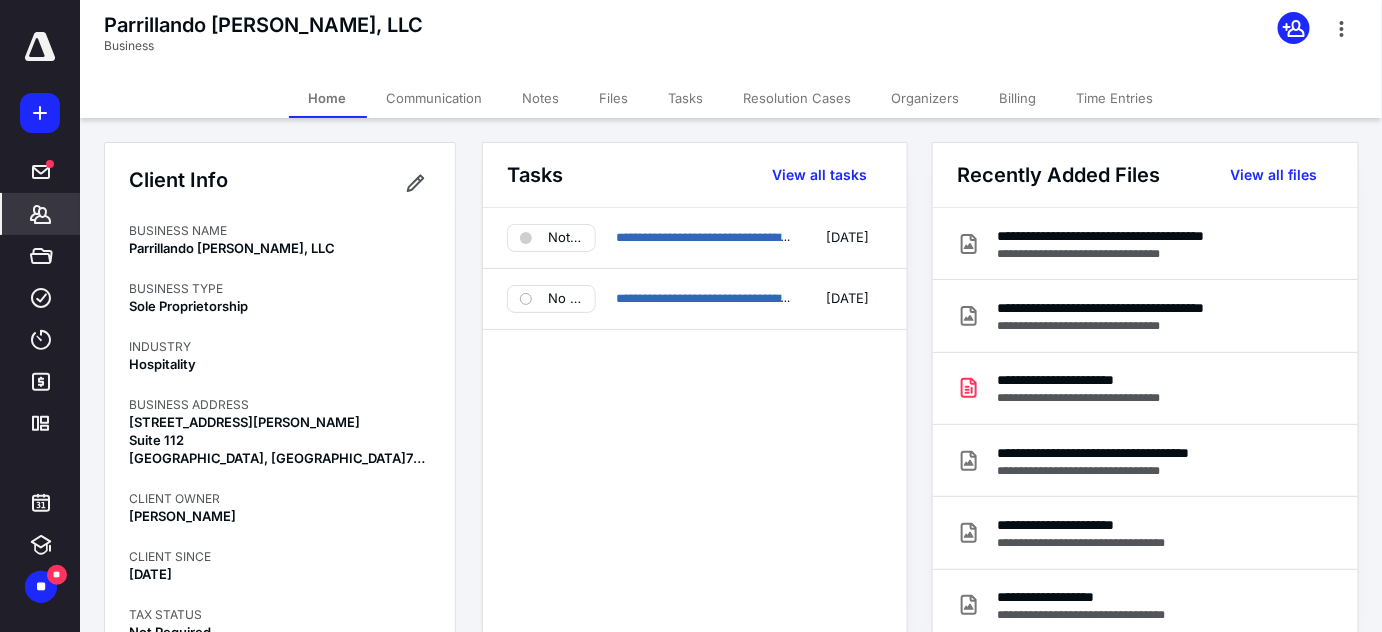 click on "Tasks" at bounding box center [686, 98] 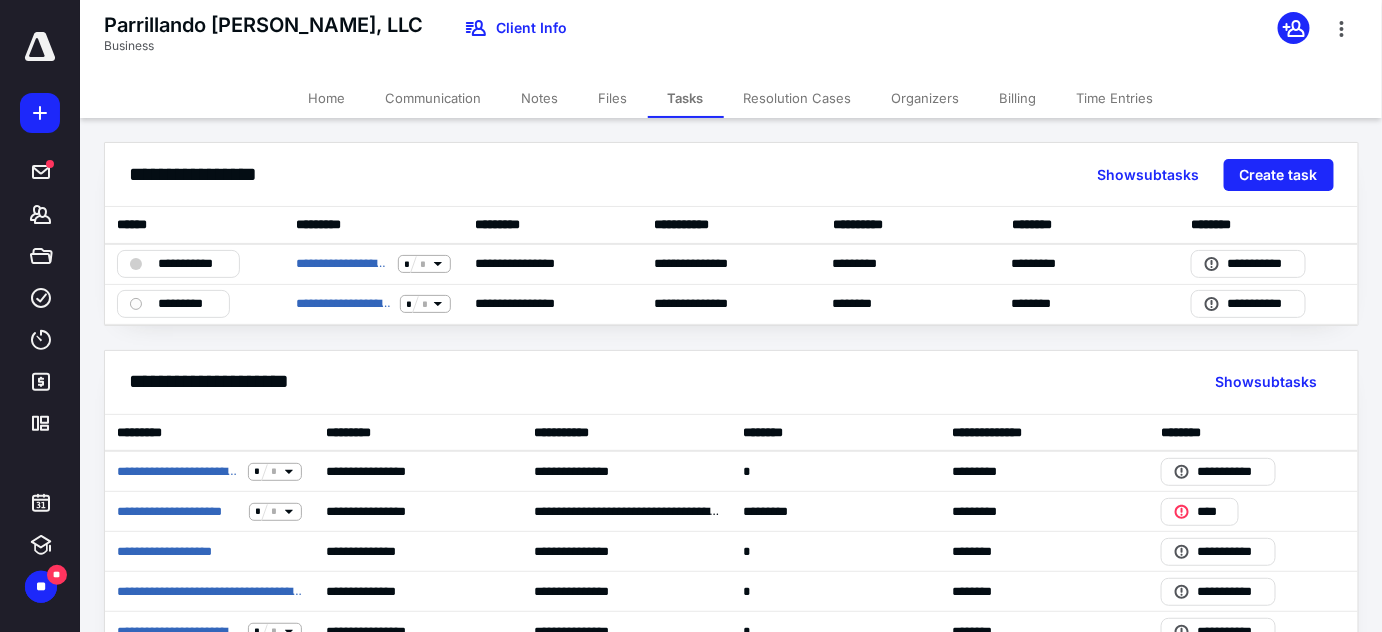 scroll, scrollTop: 90, scrollLeft: 0, axis: vertical 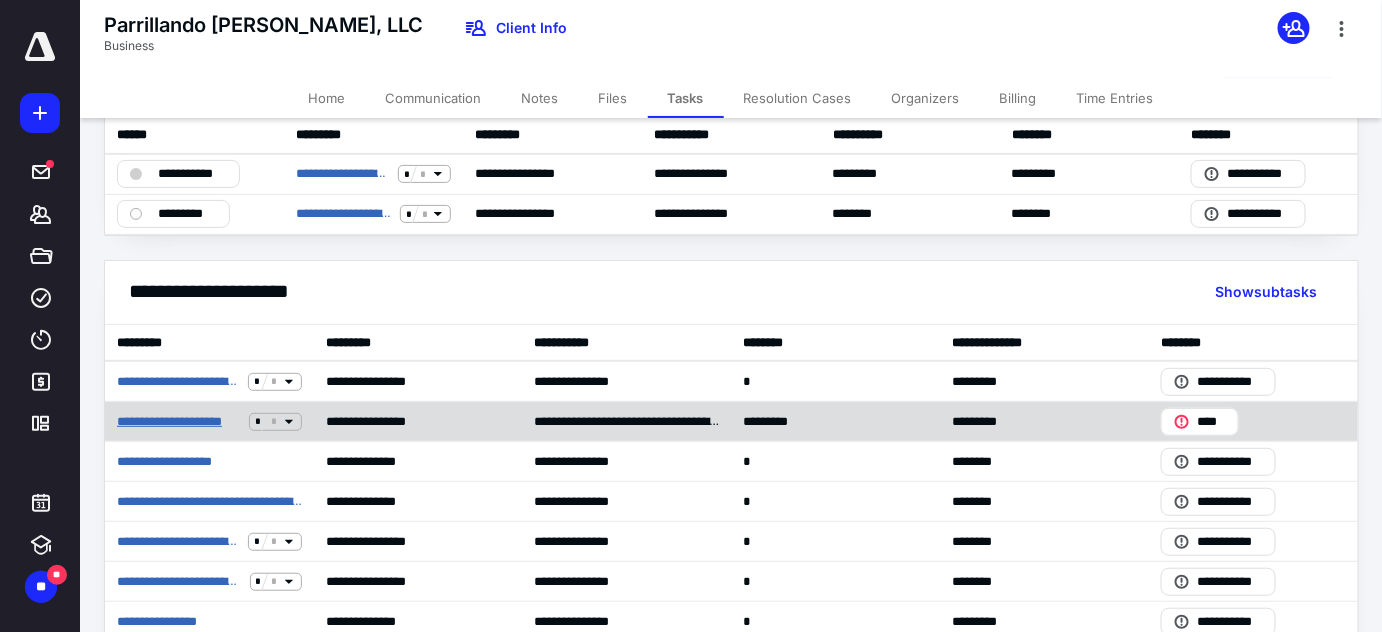 click on "**********" at bounding box center (179, 422) 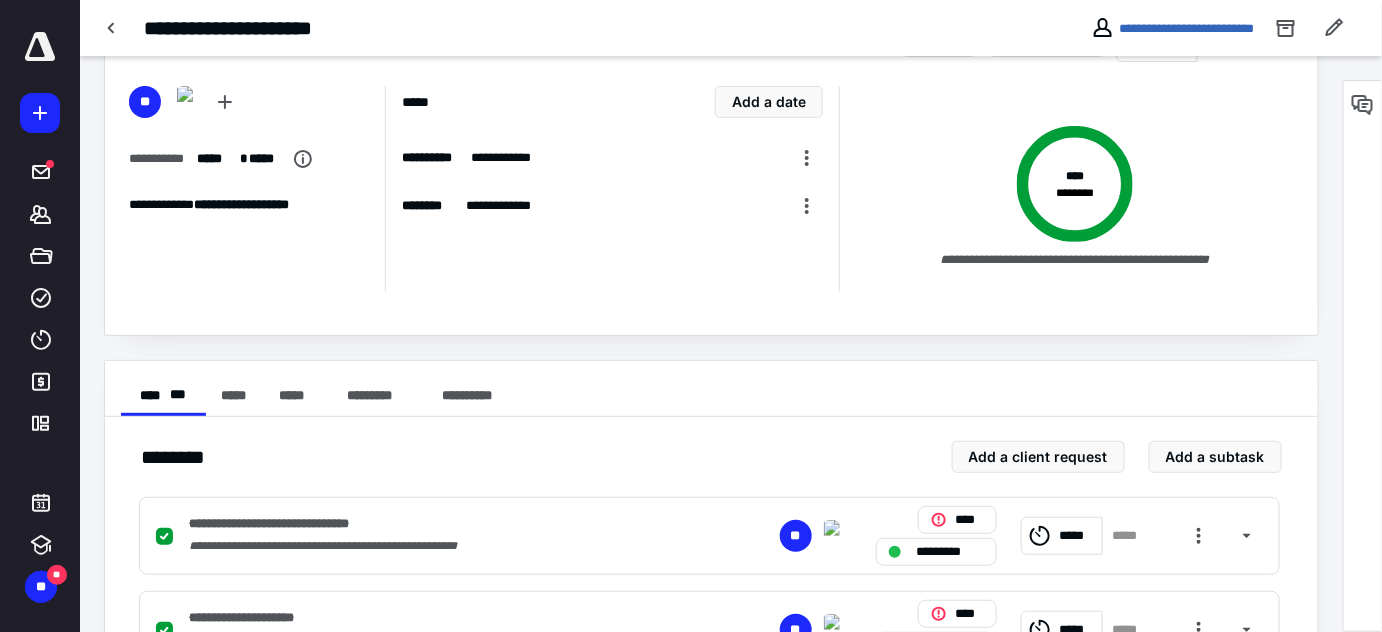 scroll, scrollTop: 166, scrollLeft: 0, axis: vertical 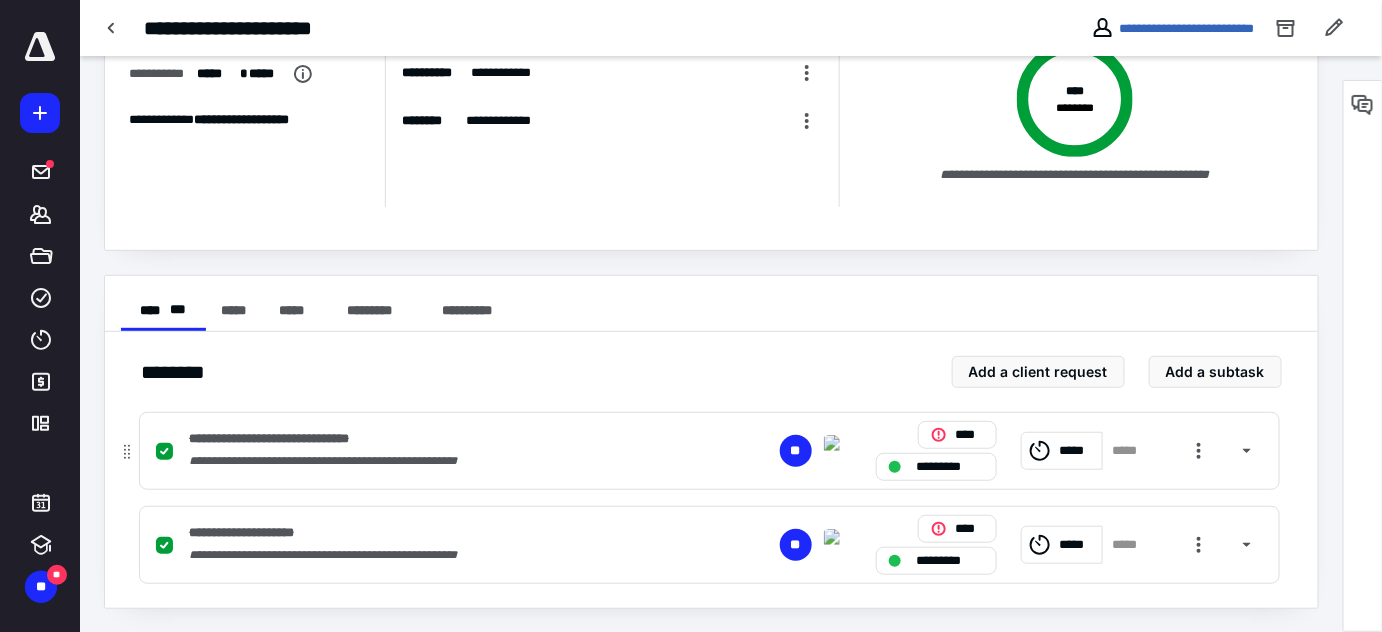 click on "**********" at bounding box center (447, 461) 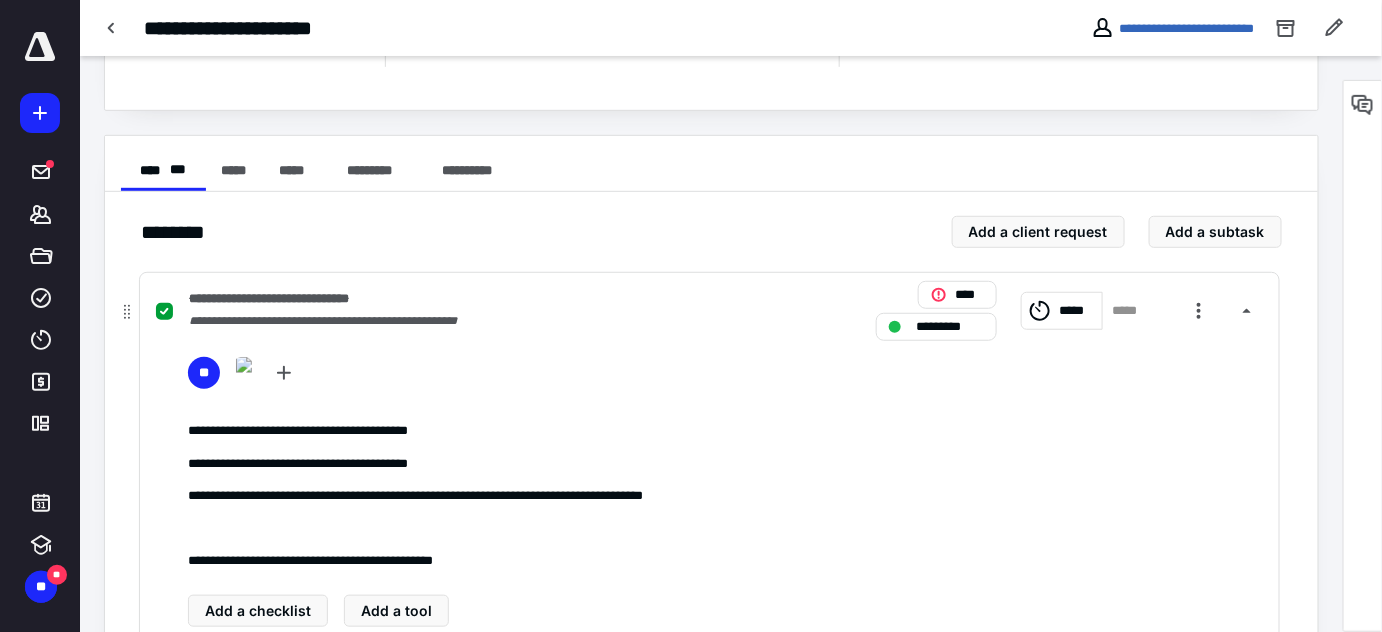 scroll, scrollTop: 348, scrollLeft: 0, axis: vertical 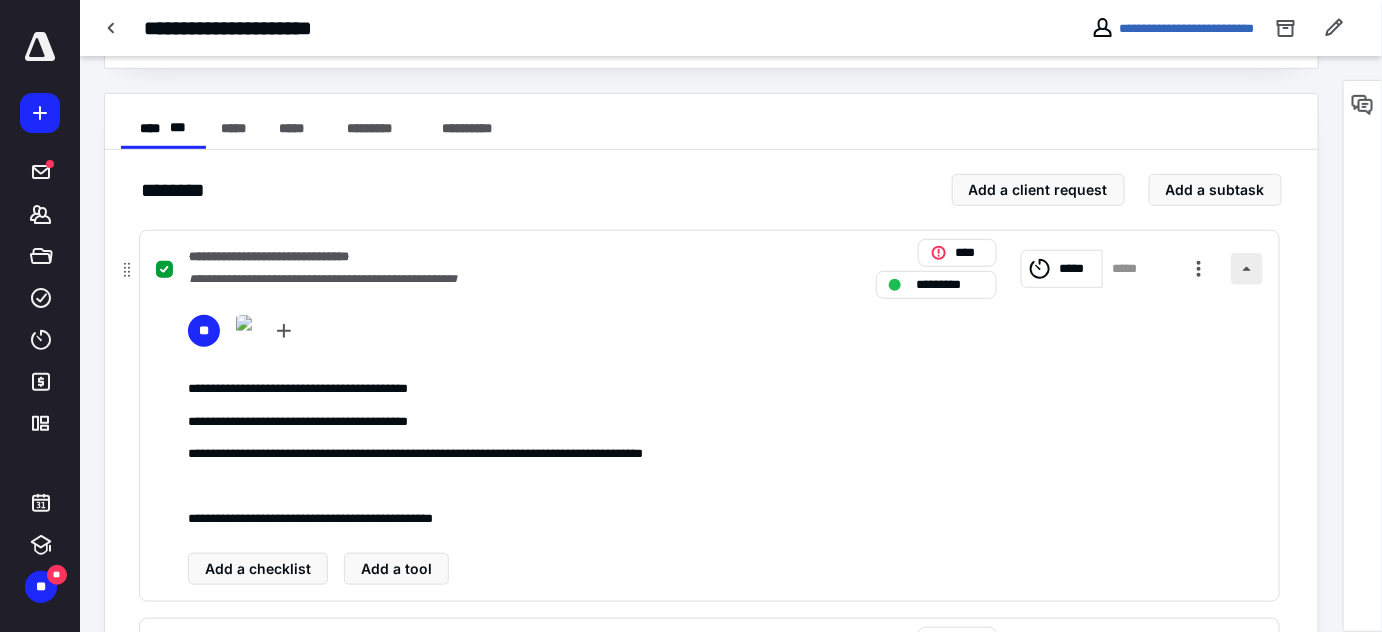 click at bounding box center (1247, 269) 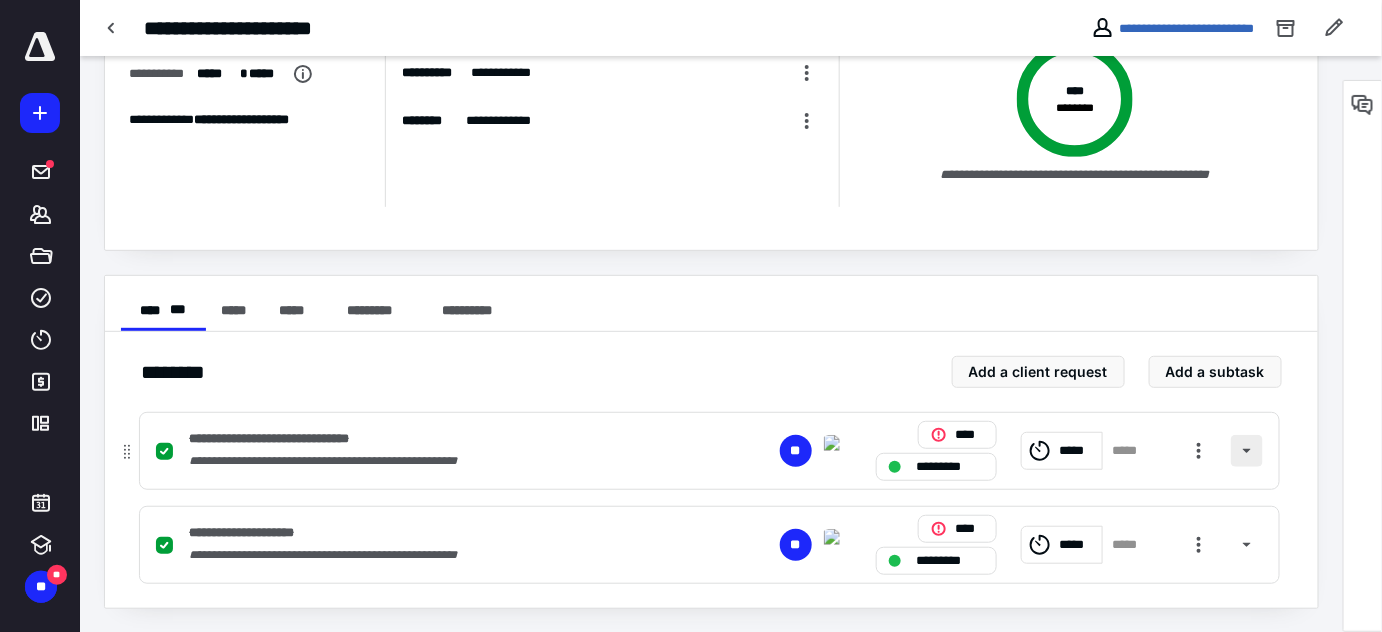 click at bounding box center (1247, 451) 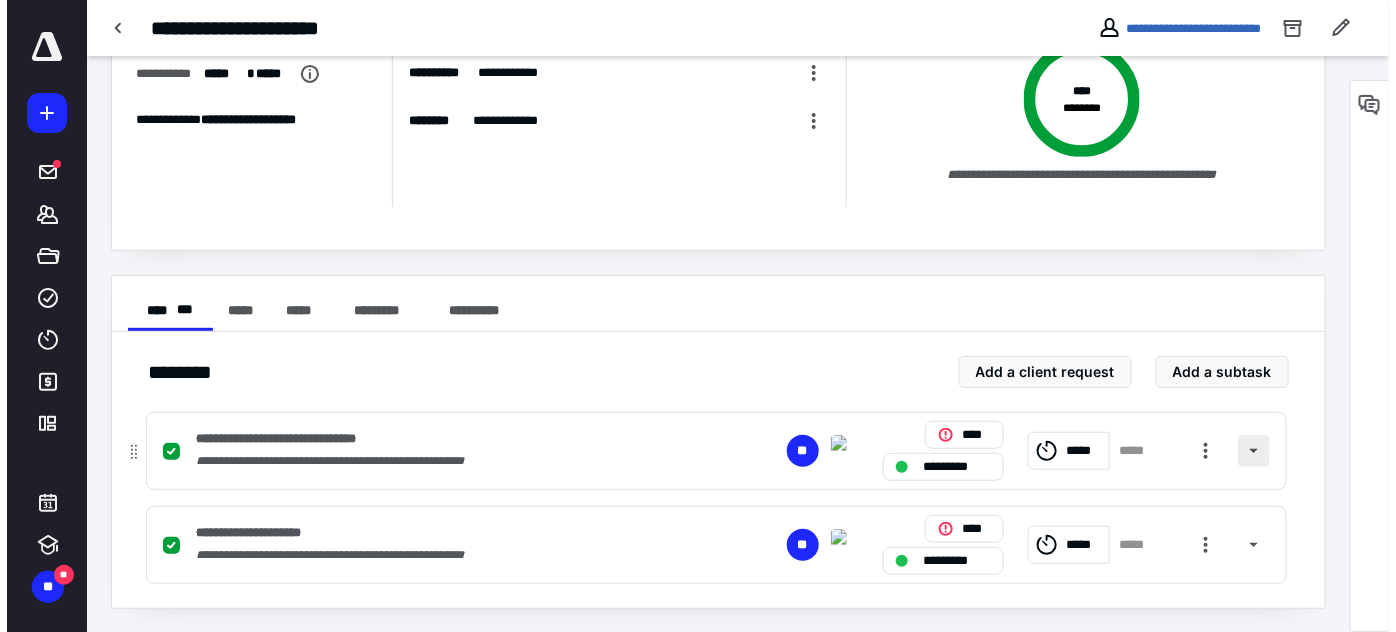 scroll, scrollTop: 348, scrollLeft: 0, axis: vertical 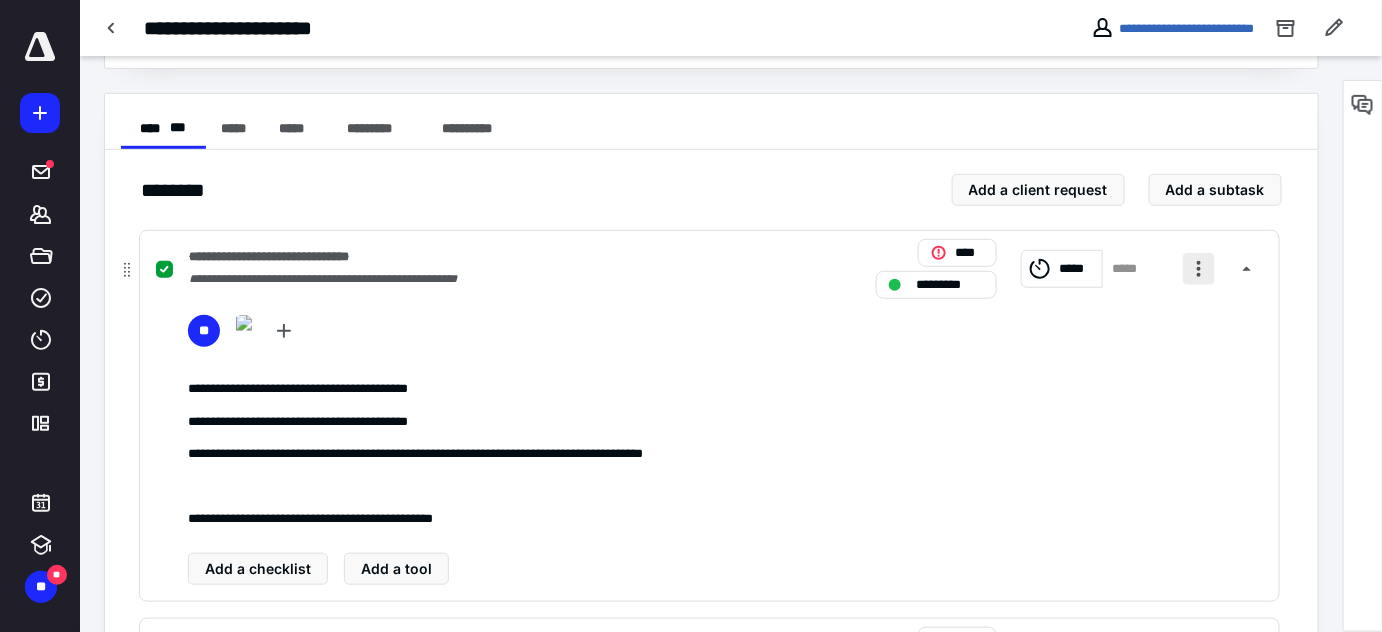 click at bounding box center [1199, 269] 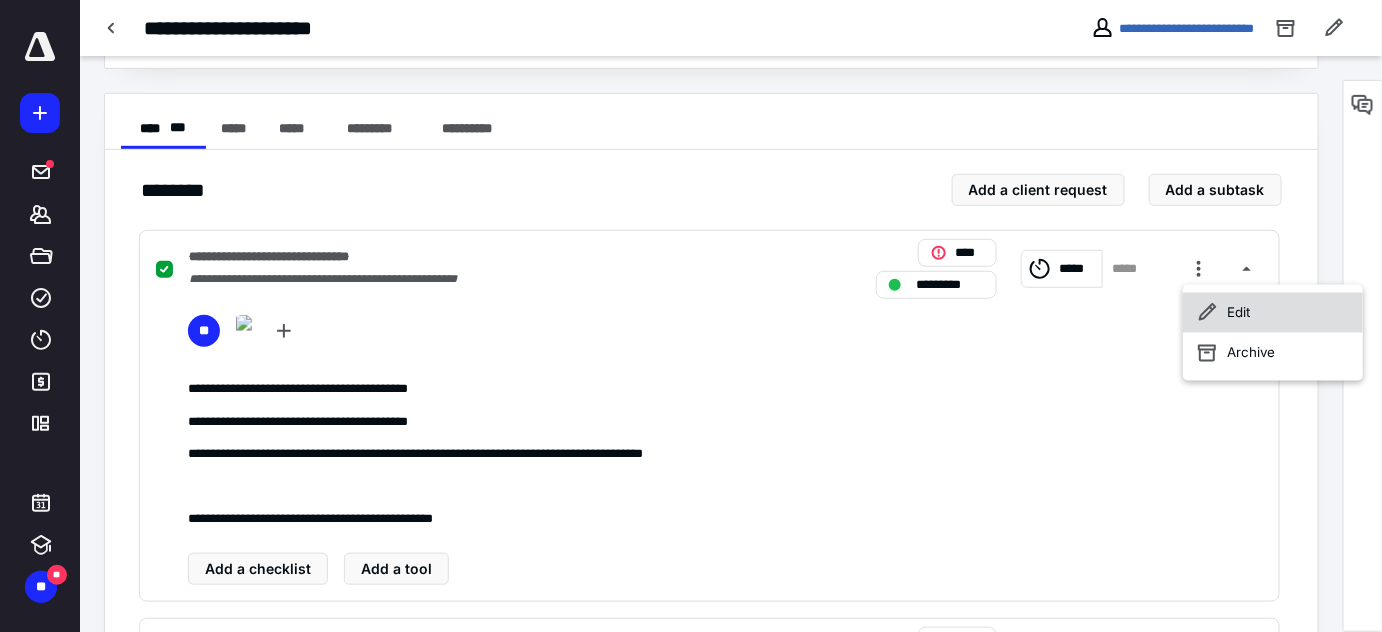 click 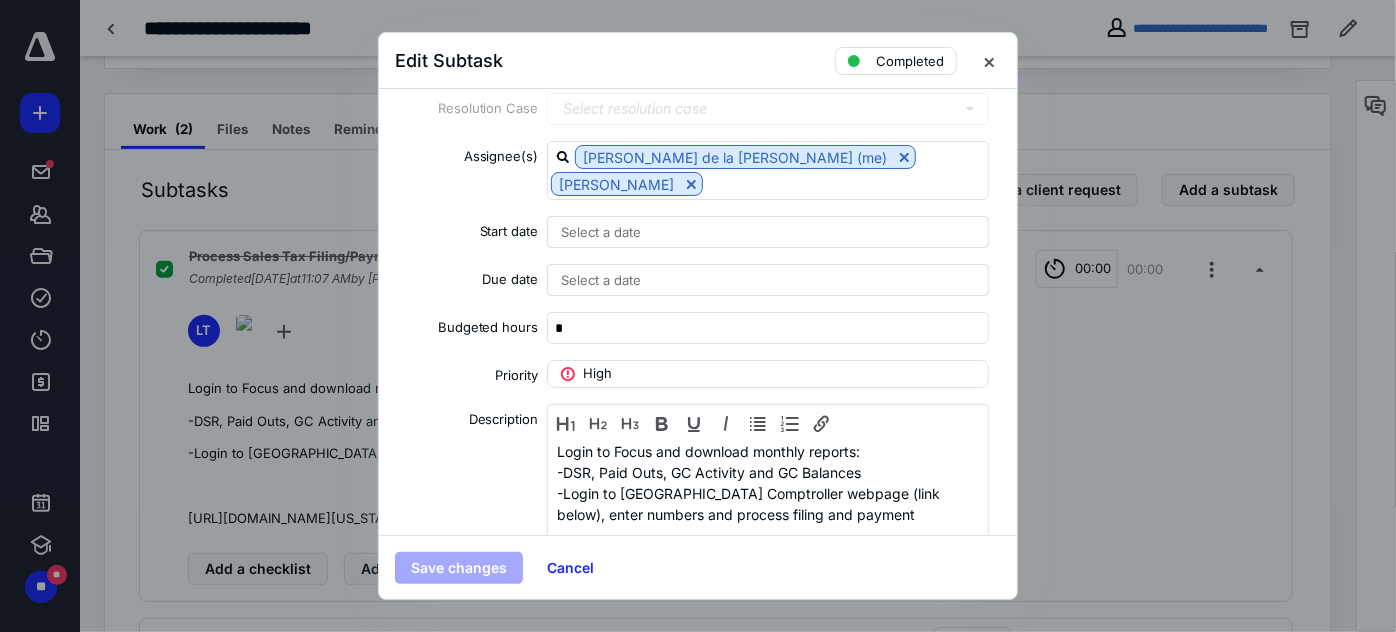 scroll, scrollTop: 90, scrollLeft: 0, axis: vertical 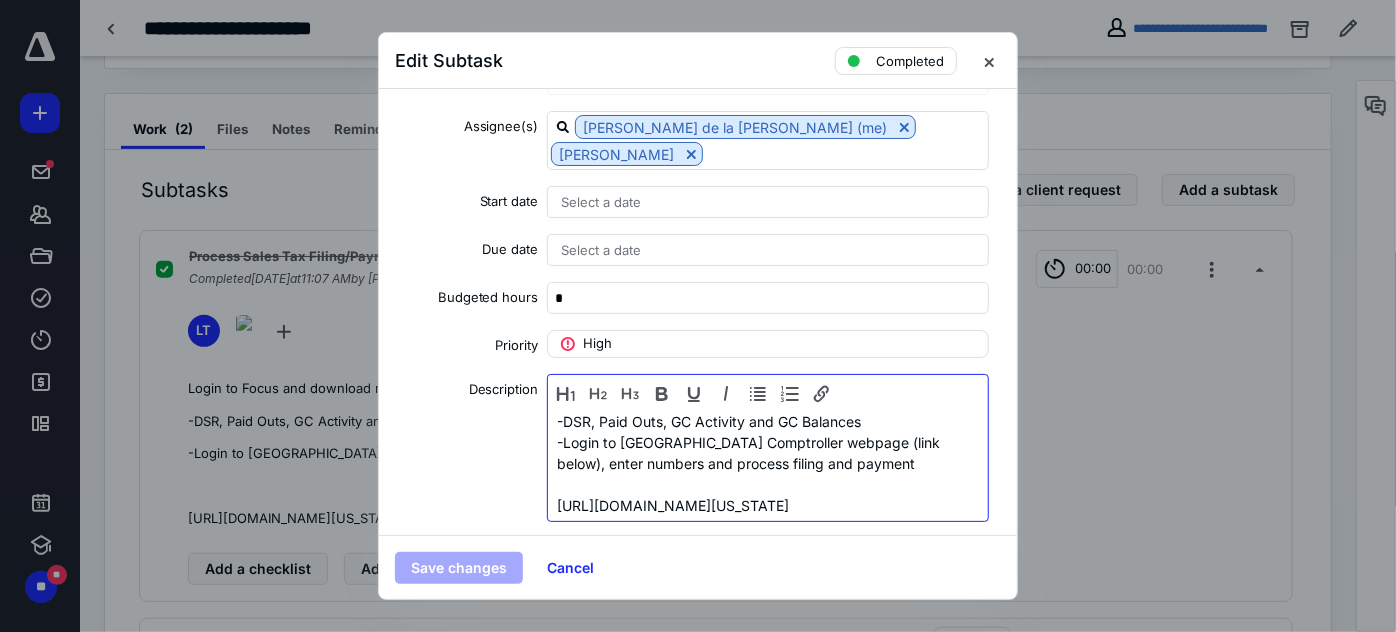 click on "-DSR, Paid Outs, GC Activity and GC Balances" at bounding box center (763, 421) 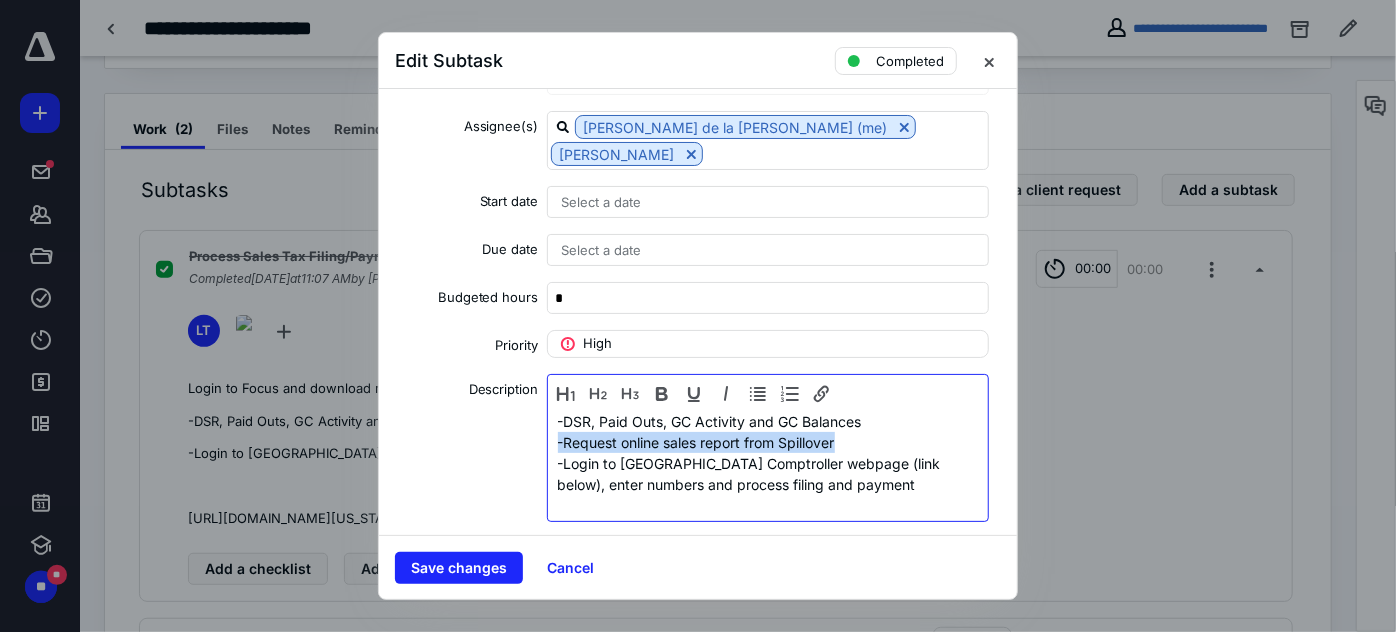 drag, startPoint x: 846, startPoint y: 443, endPoint x: 546, endPoint y: 444, distance: 300.00168 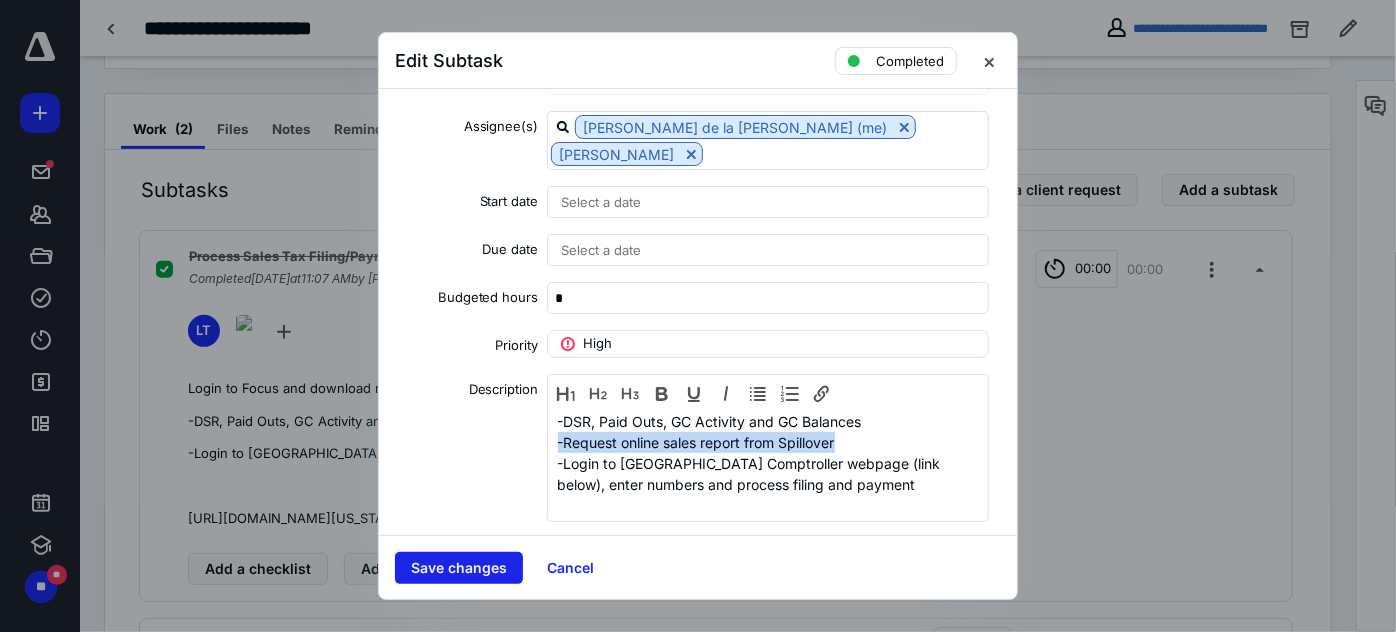 click on "Save changes" at bounding box center (459, 568) 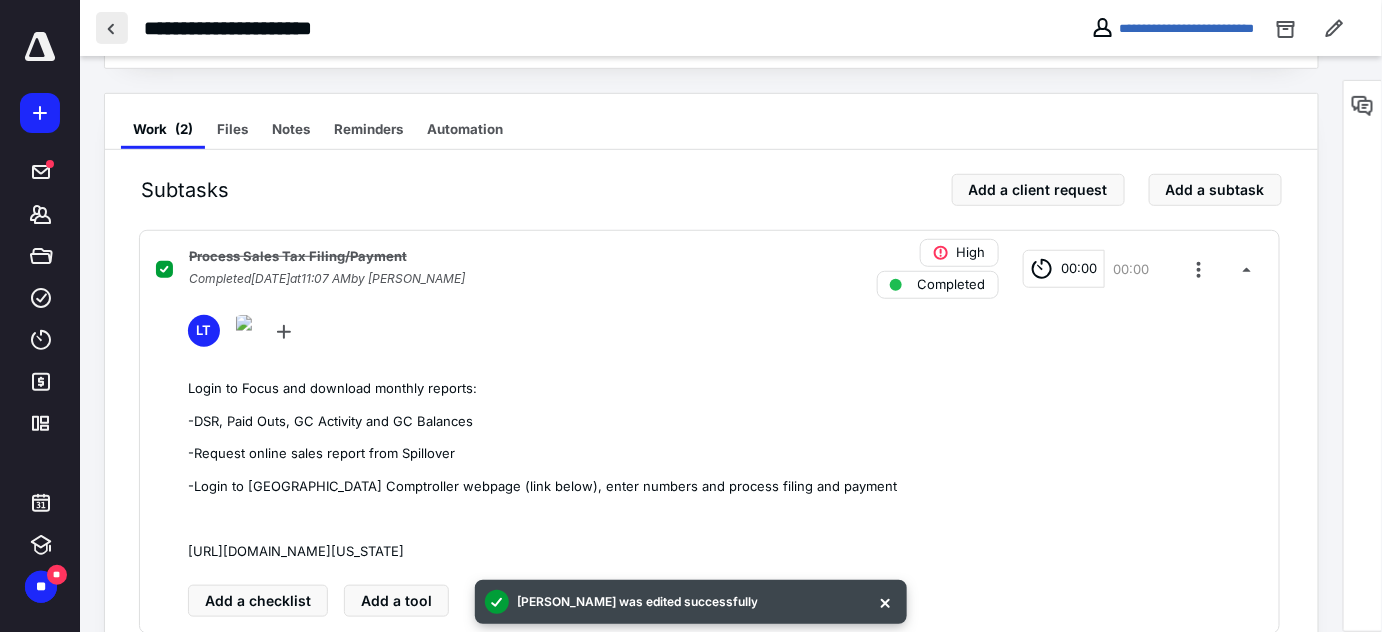 click at bounding box center (112, 28) 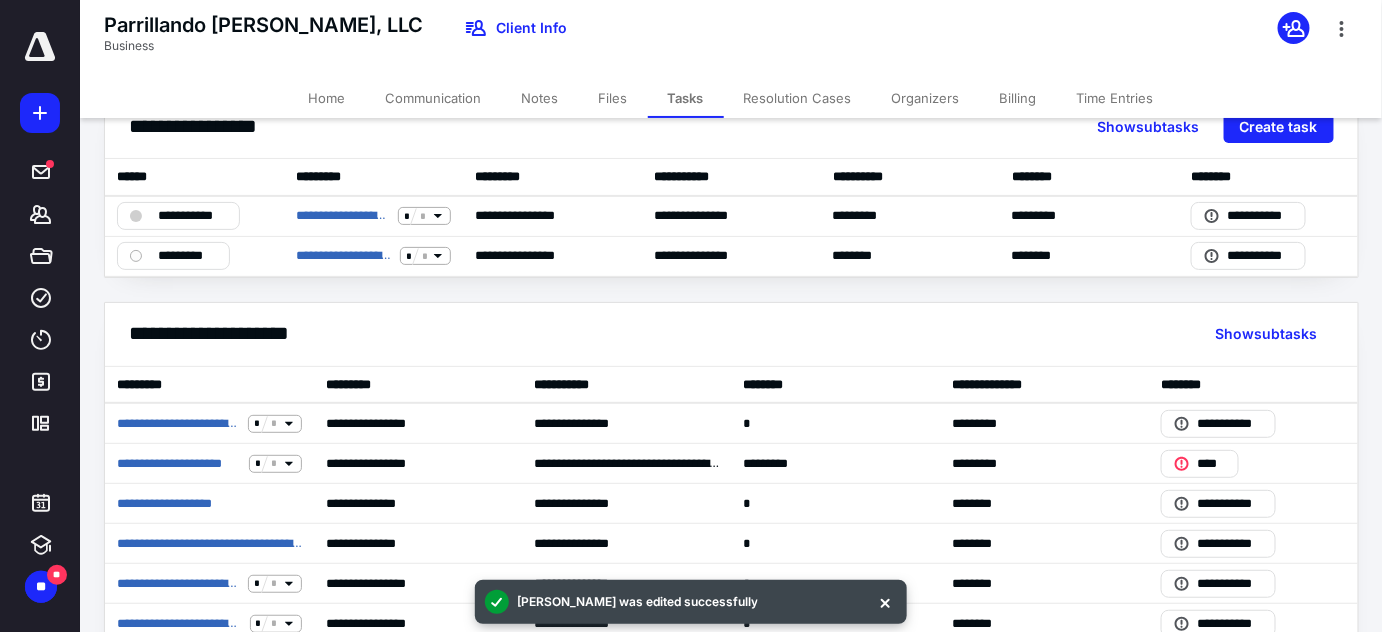 scroll, scrollTop: 90, scrollLeft: 0, axis: vertical 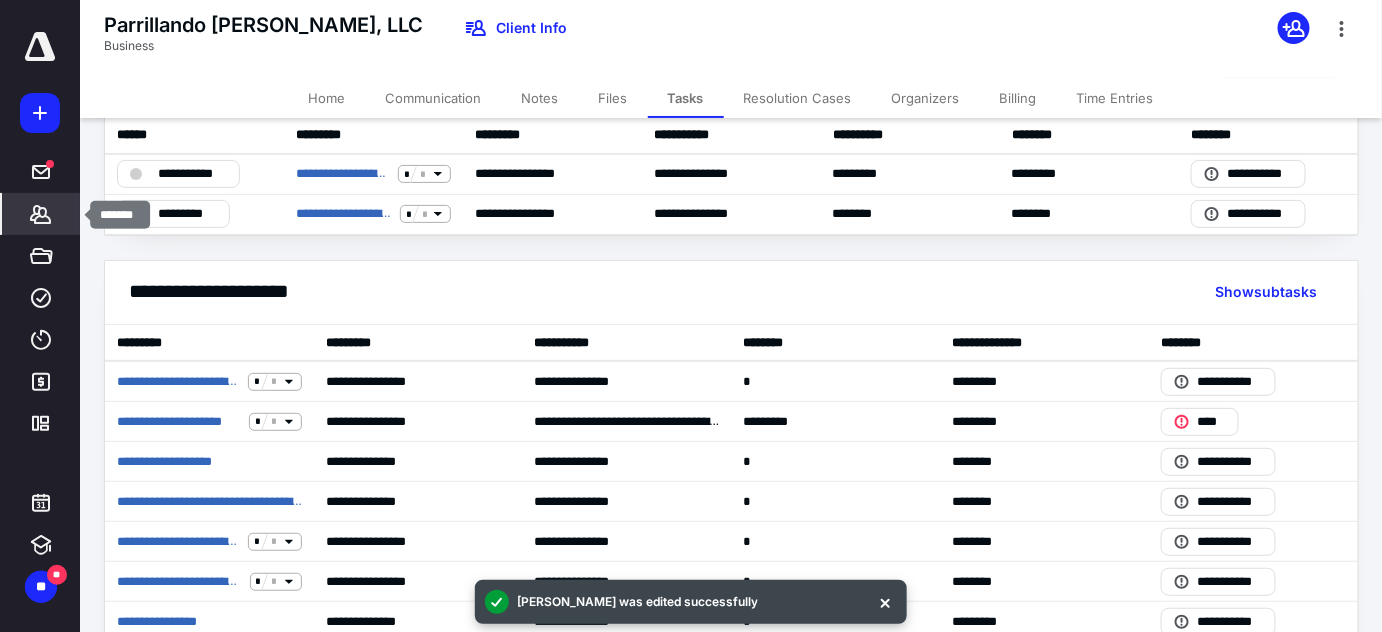 click 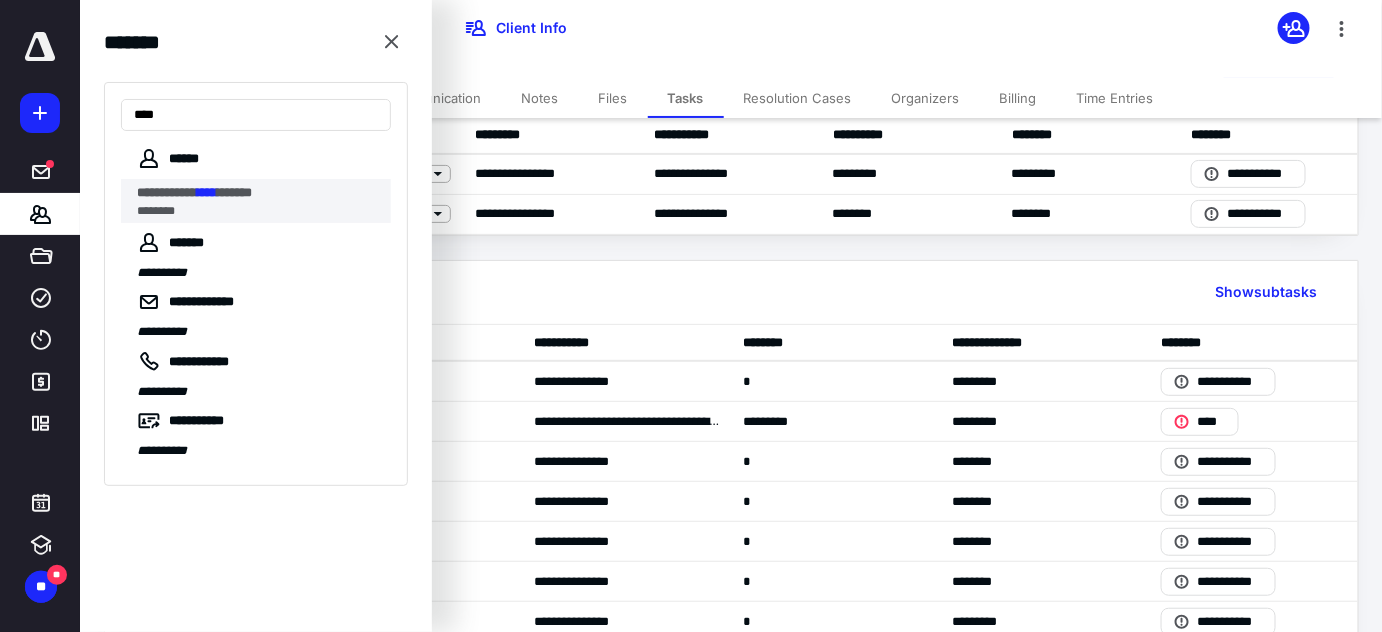 type on "****" 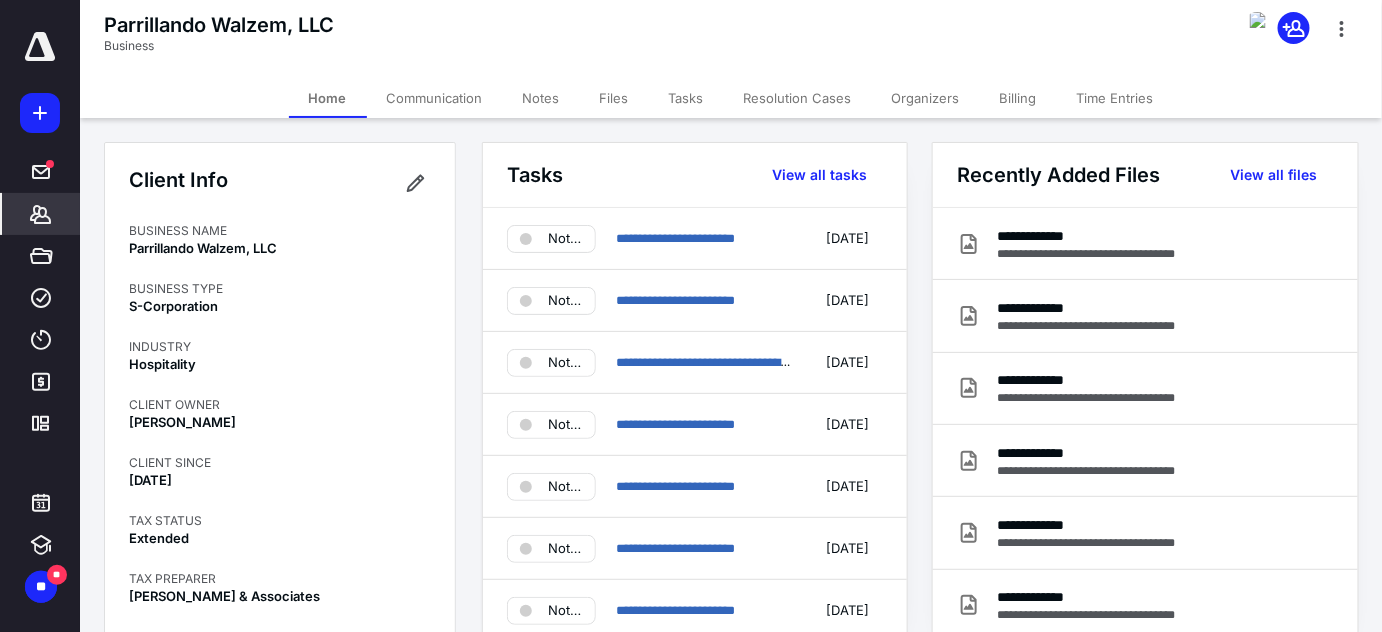 click on "Tasks" at bounding box center (686, 98) 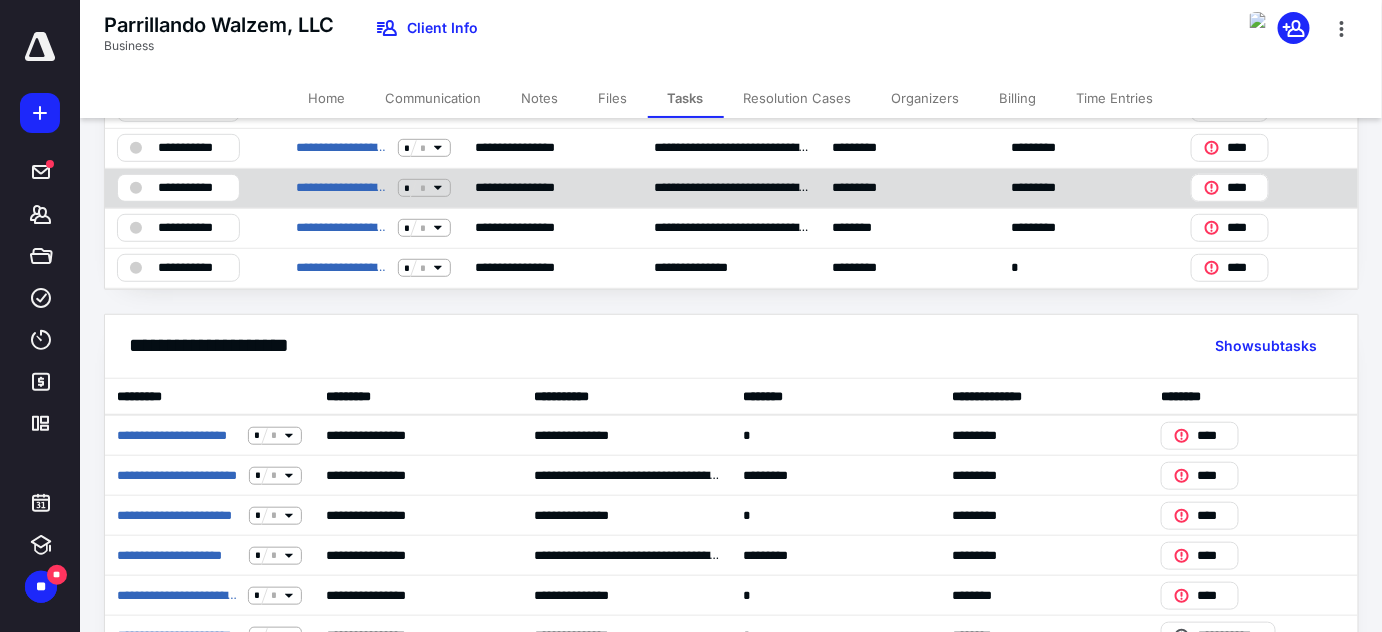 scroll, scrollTop: 272, scrollLeft: 0, axis: vertical 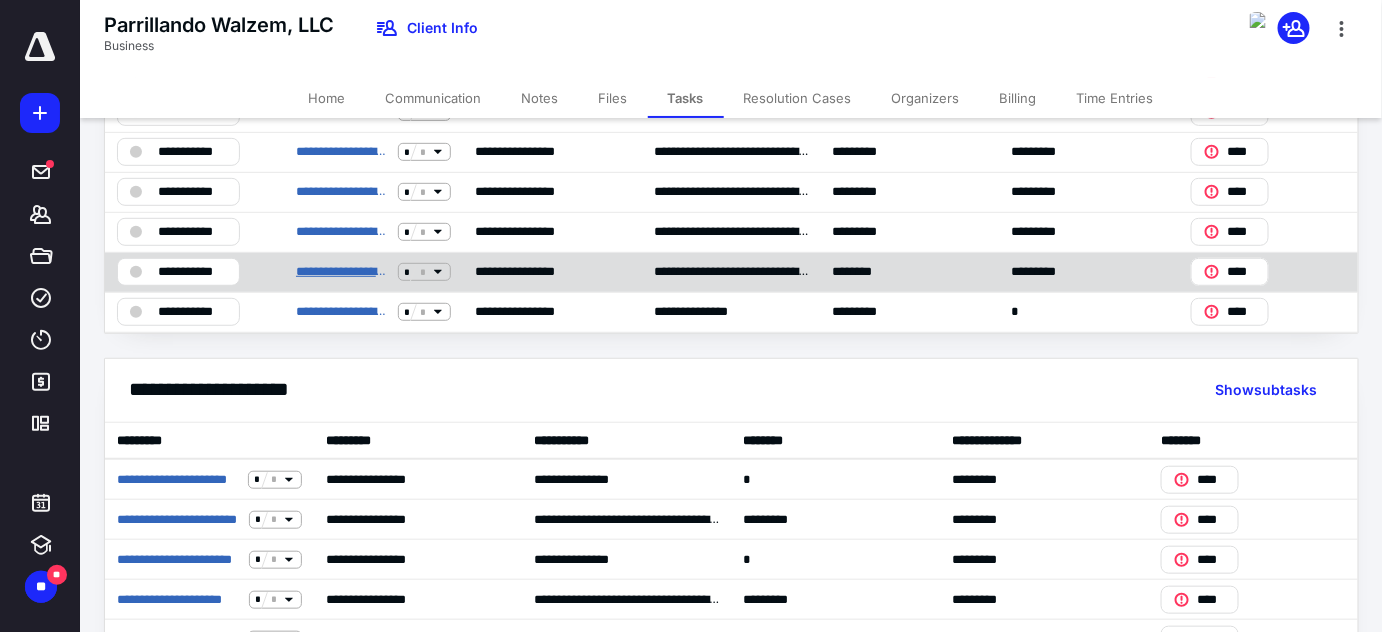 click on "**********" at bounding box center (343, 272) 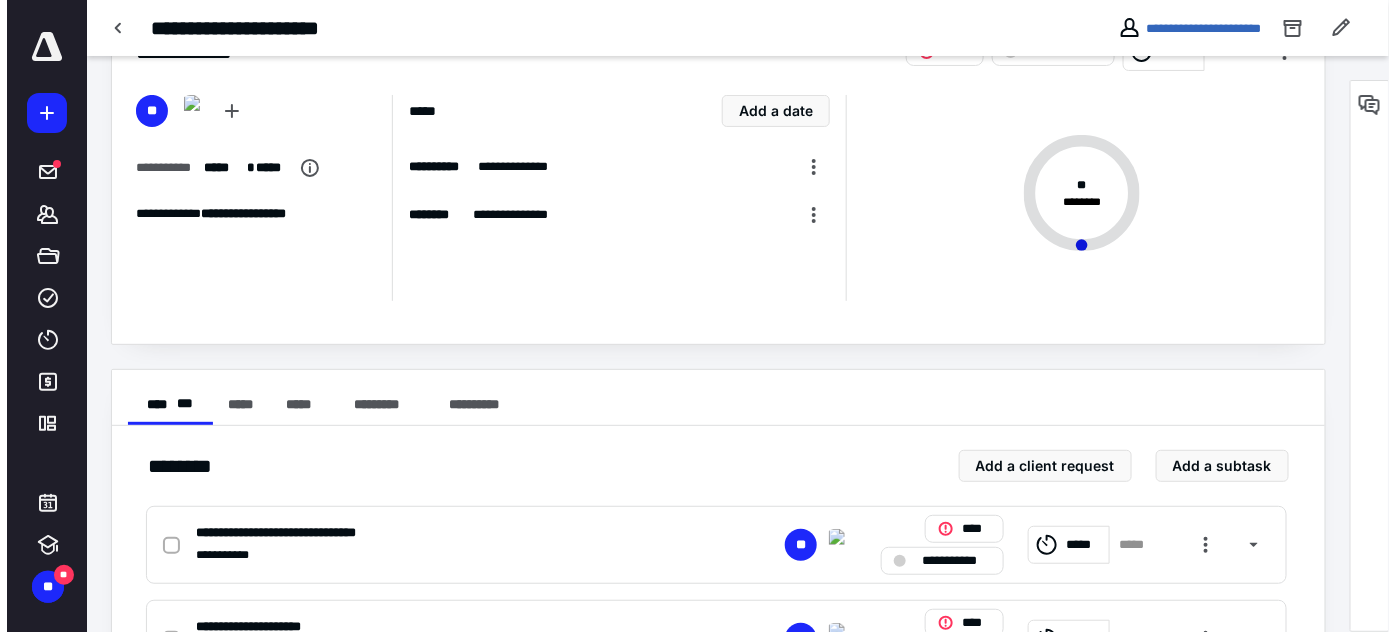 scroll, scrollTop: 166, scrollLeft: 0, axis: vertical 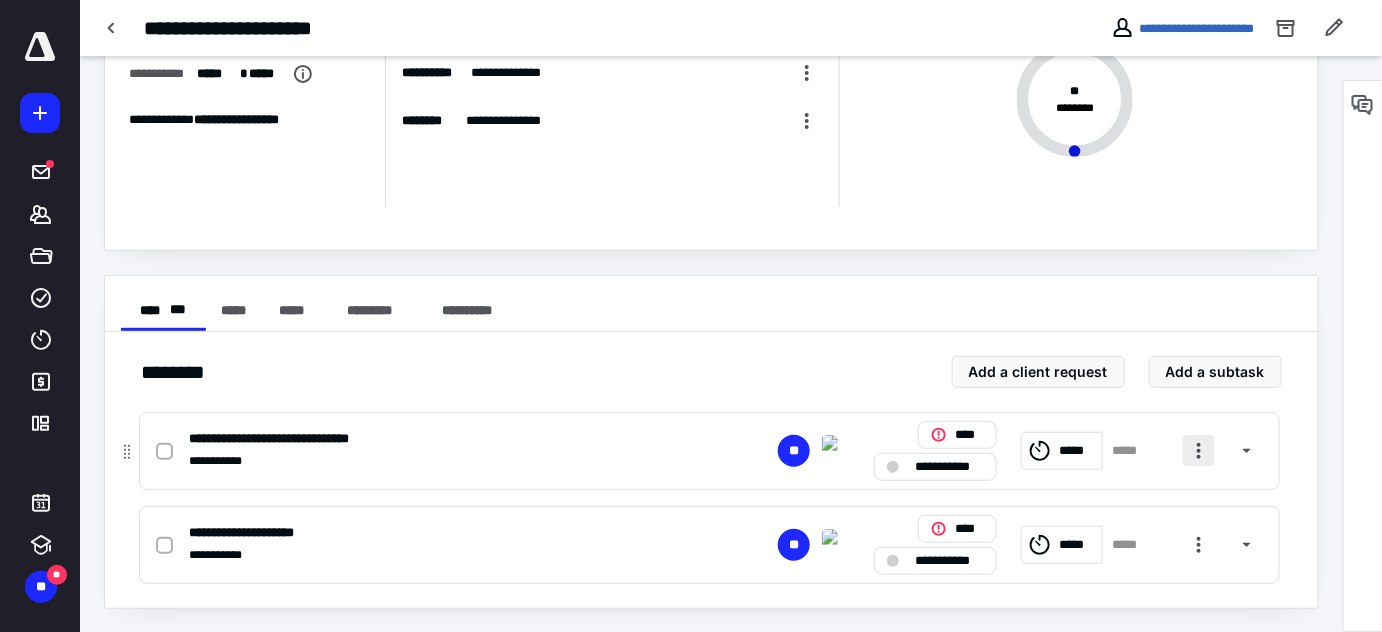 click at bounding box center (1199, 451) 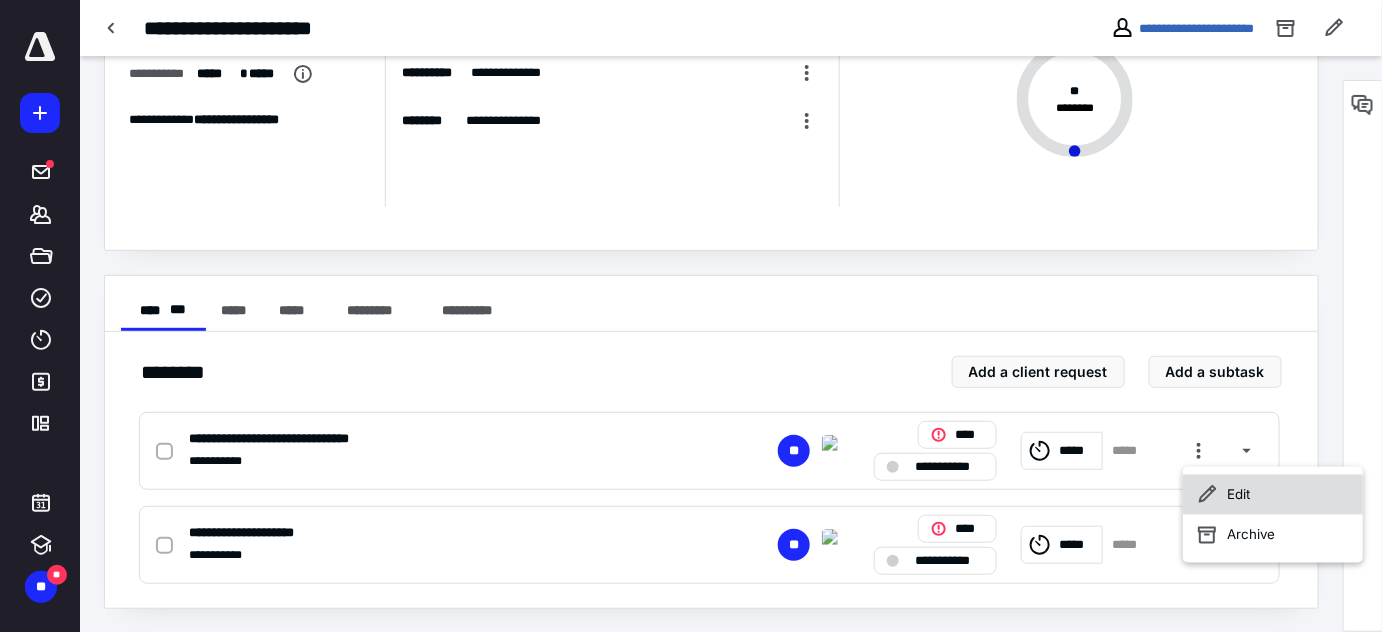 click on "Edit" at bounding box center (1273, 495) 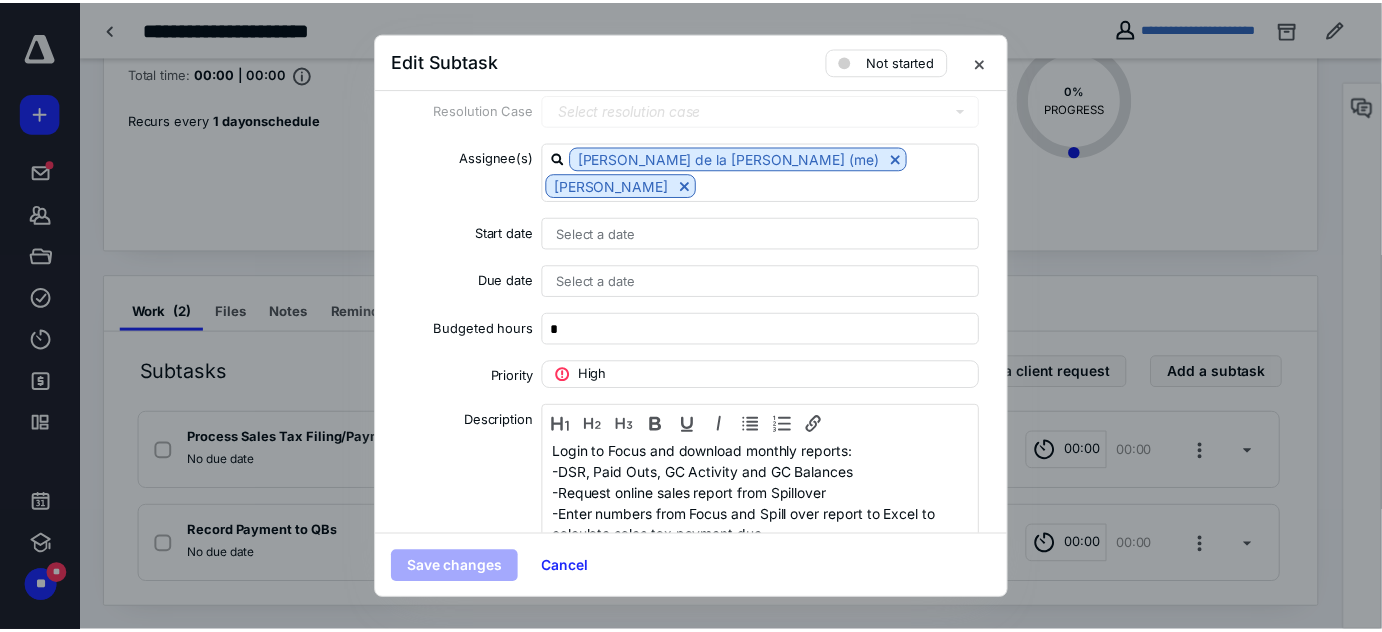 scroll, scrollTop: 90, scrollLeft: 0, axis: vertical 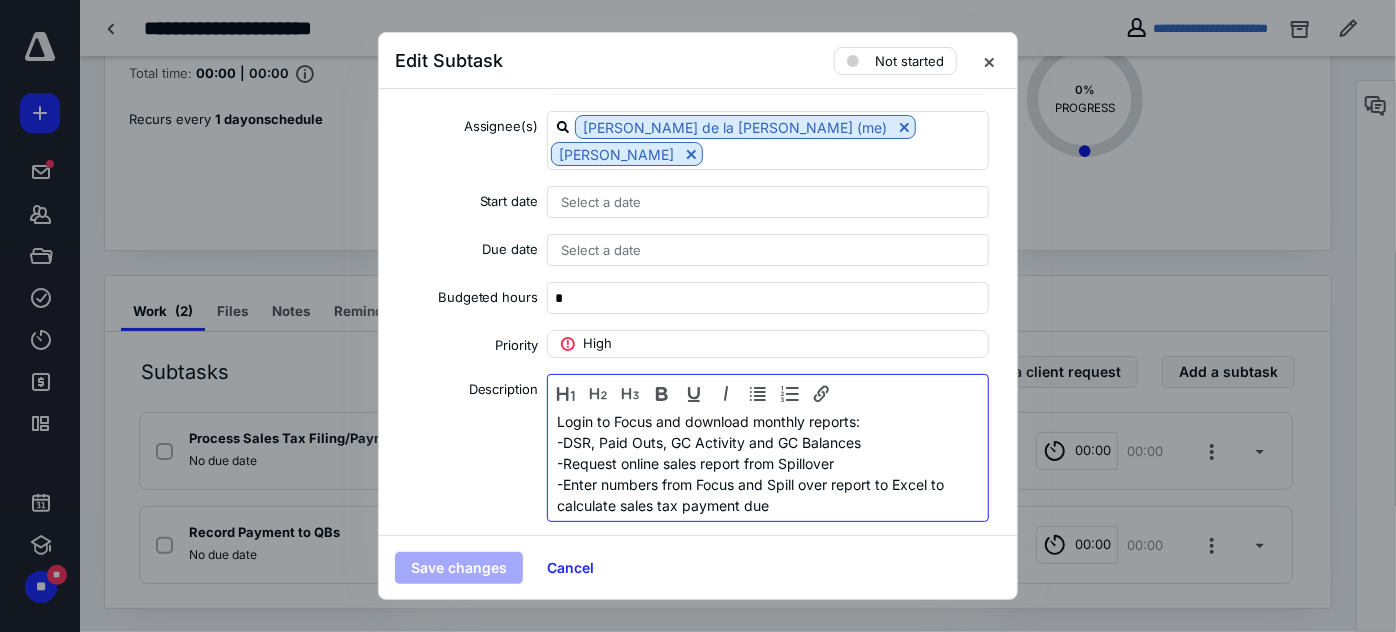 click on "-Request online sales report from Spillover" at bounding box center (768, 463) 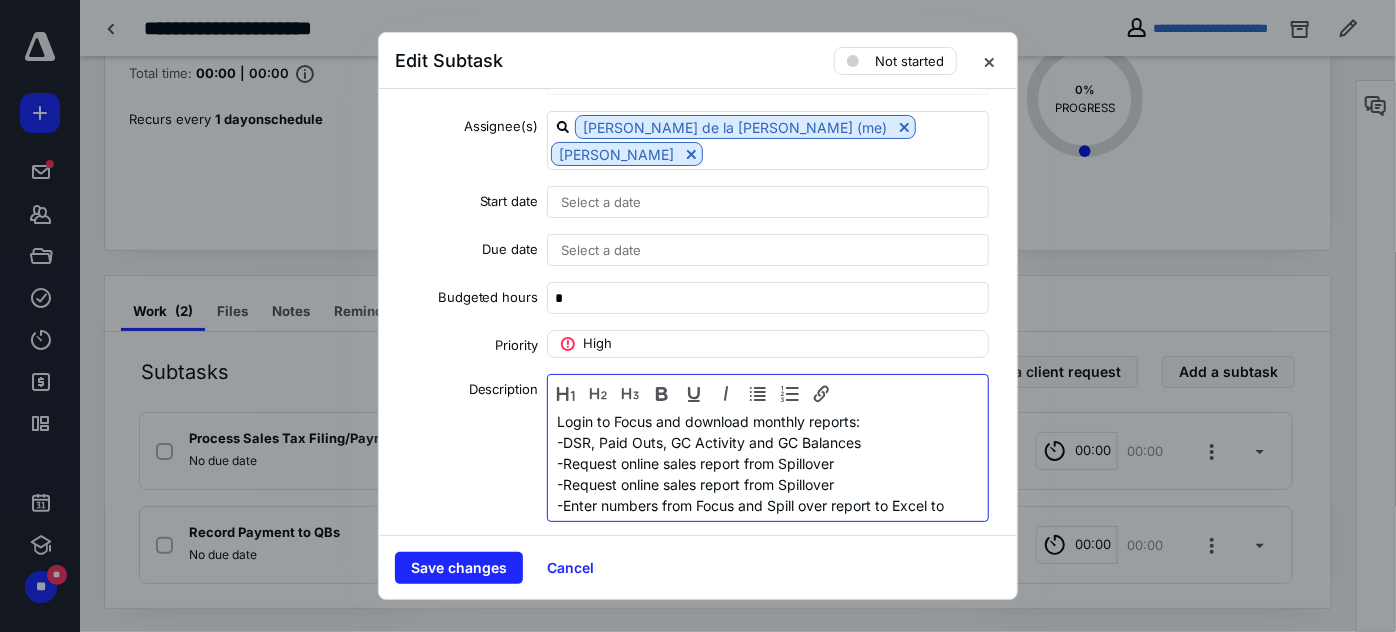 drag, startPoint x: 845, startPoint y: 478, endPoint x: 552, endPoint y: 481, distance: 293.01535 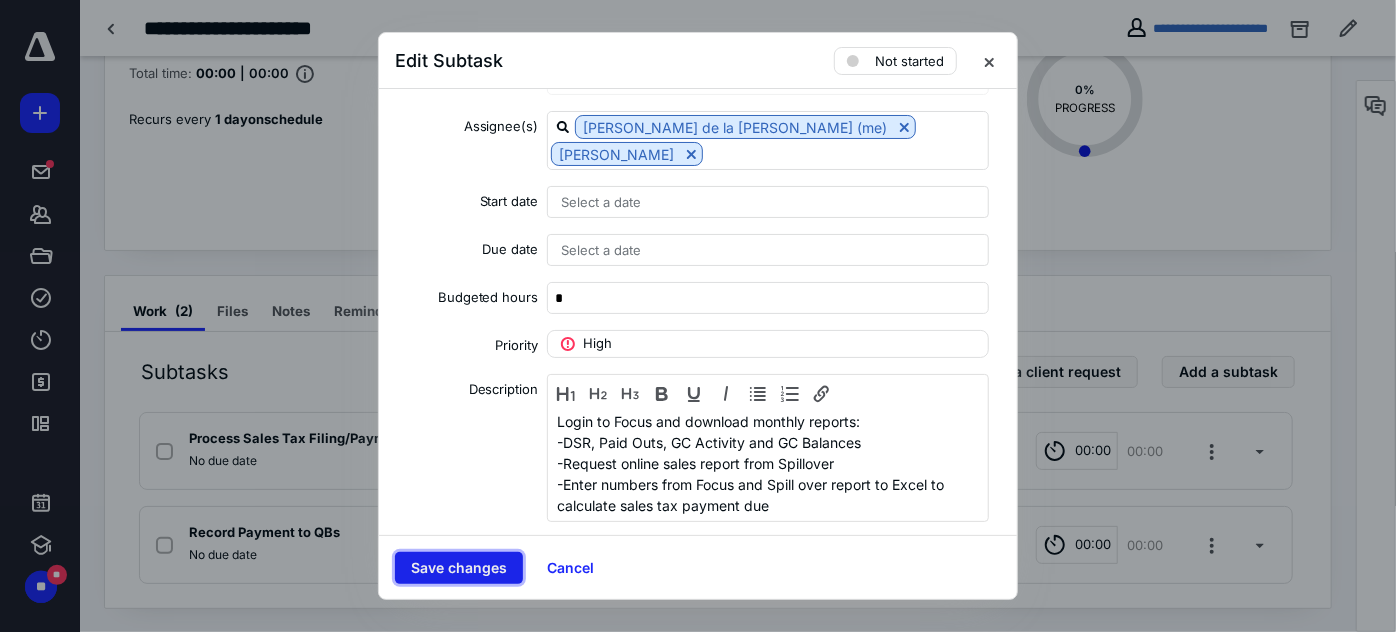 click on "Save changes" at bounding box center (459, 568) 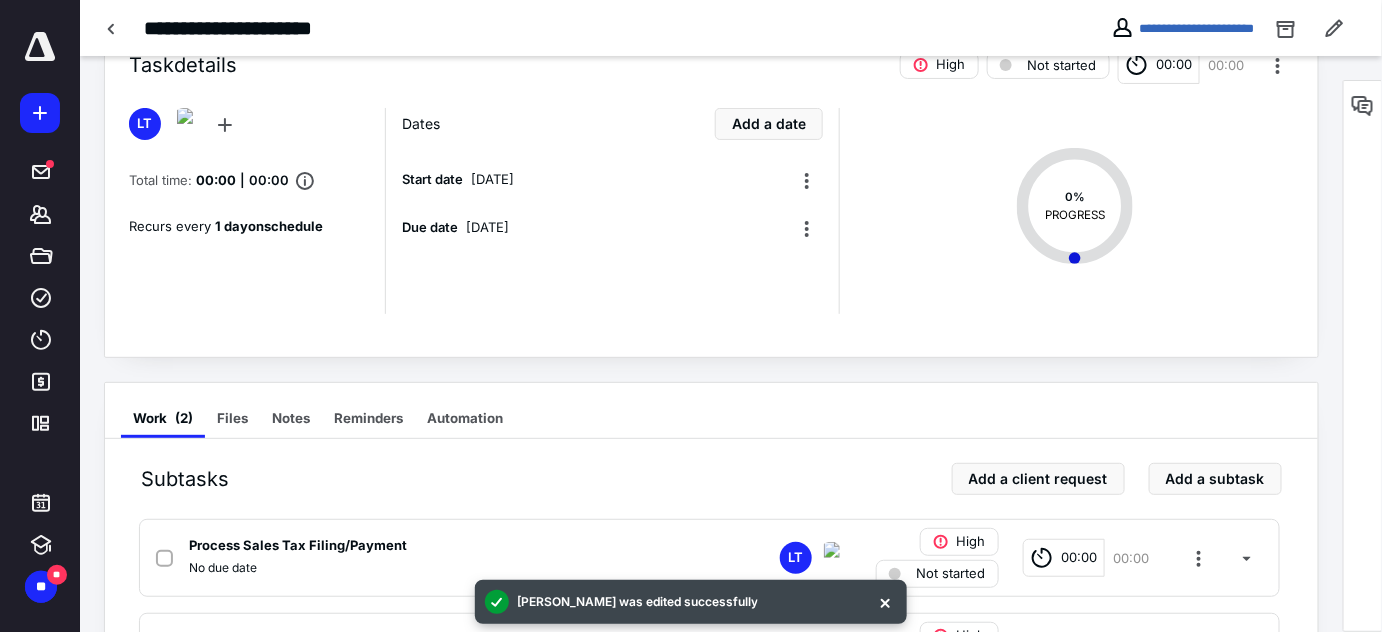 scroll, scrollTop: 166, scrollLeft: 0, axis: vertical 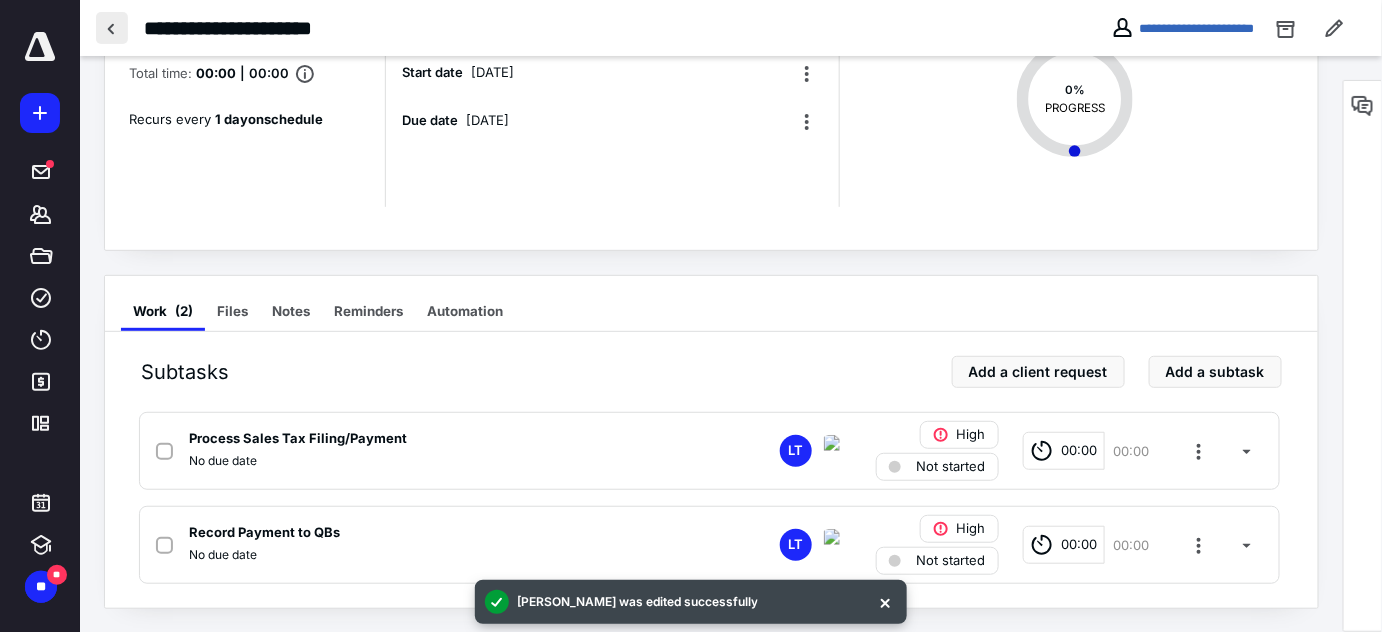 click at bounding box center (112, 28) 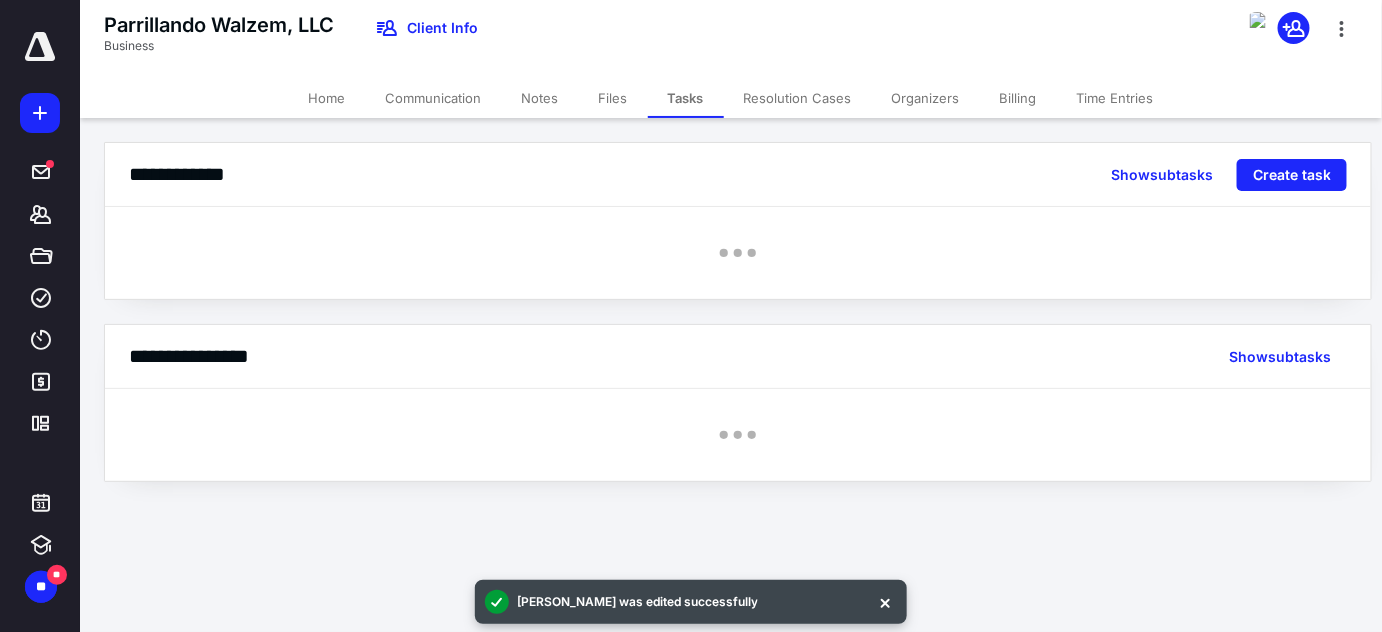 scroll, scrollTop: 0, scrollLeft: 0, axis: both 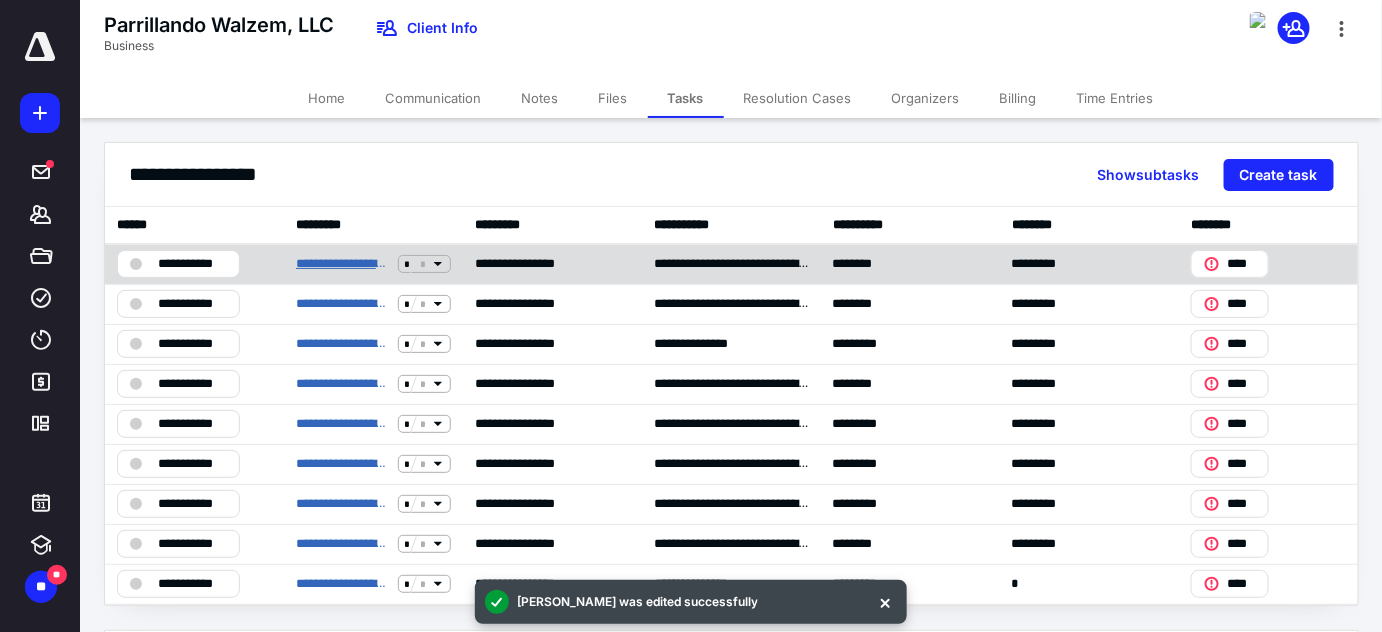 click on "**********" at bounding box center (343, 264) 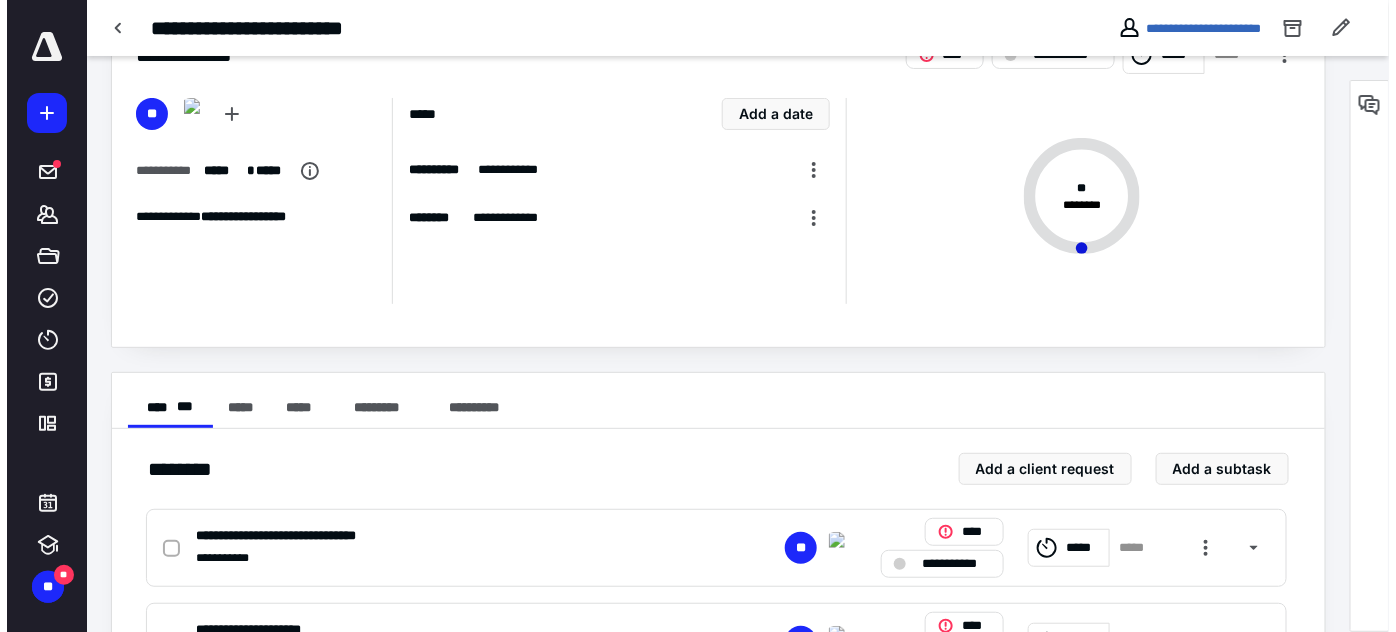 scroll, scrollTop: 0, scrollLeft: 0, axis: both 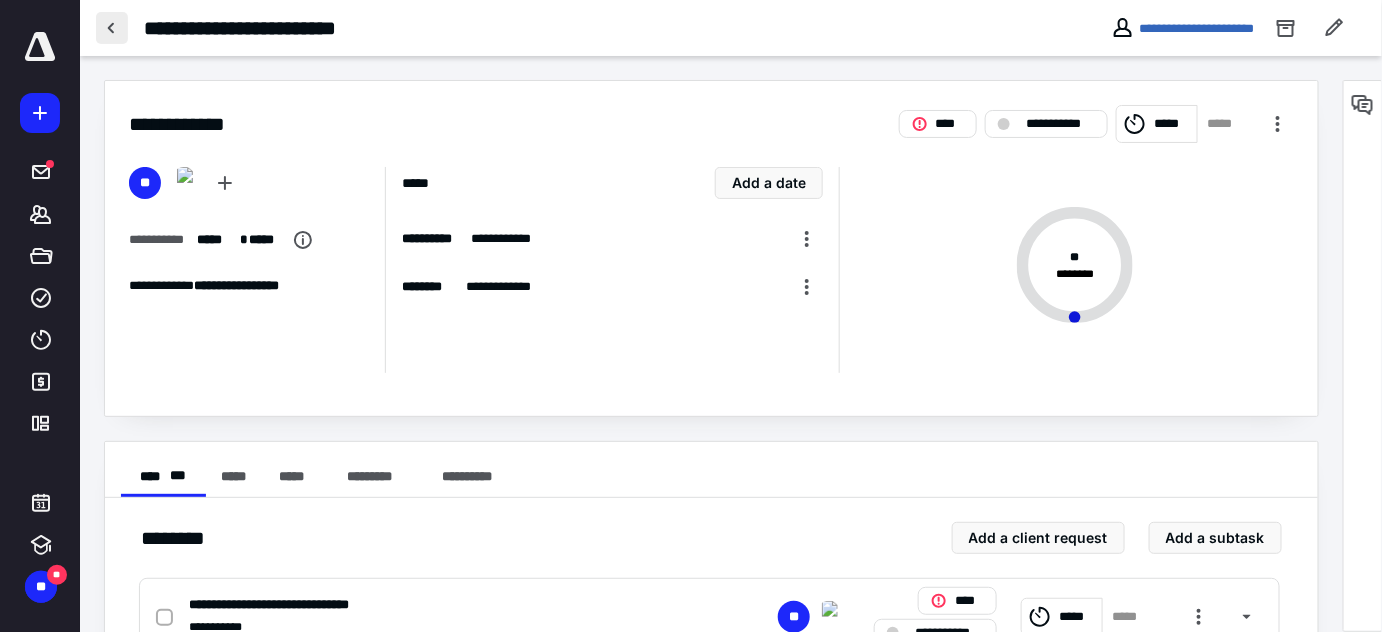 click at bounding box center [112, 28] 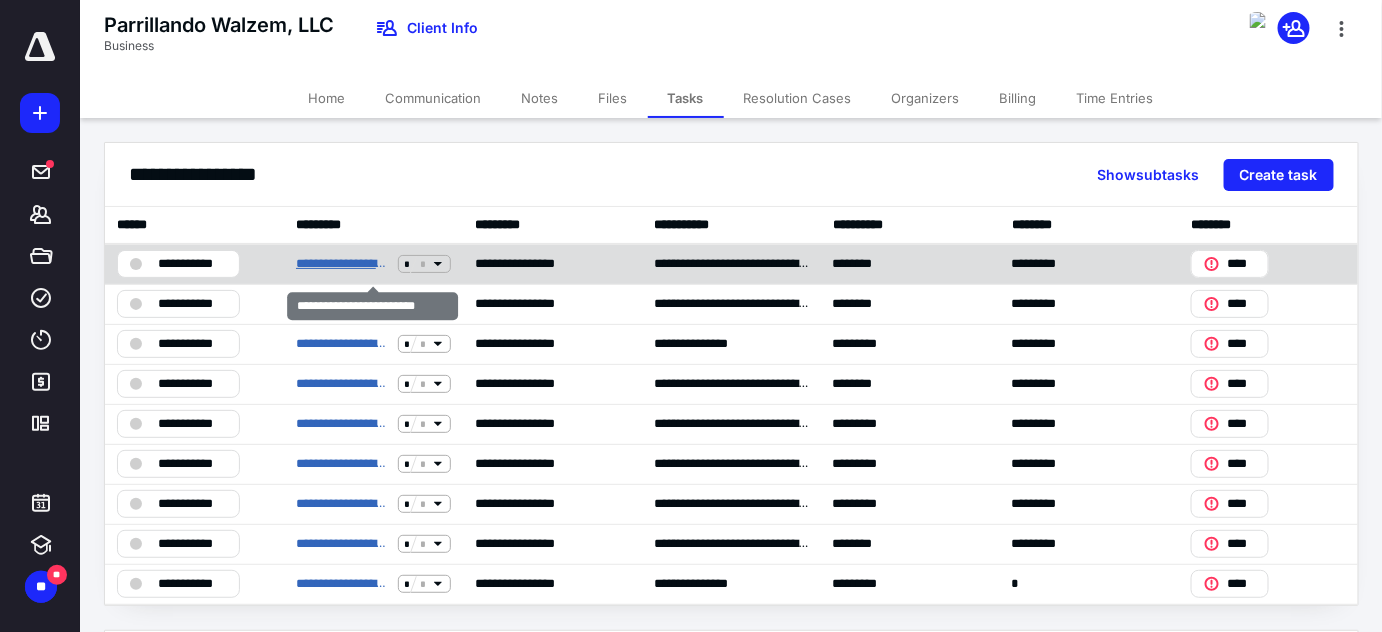 click on "**********" at bounding box center [343, 264] 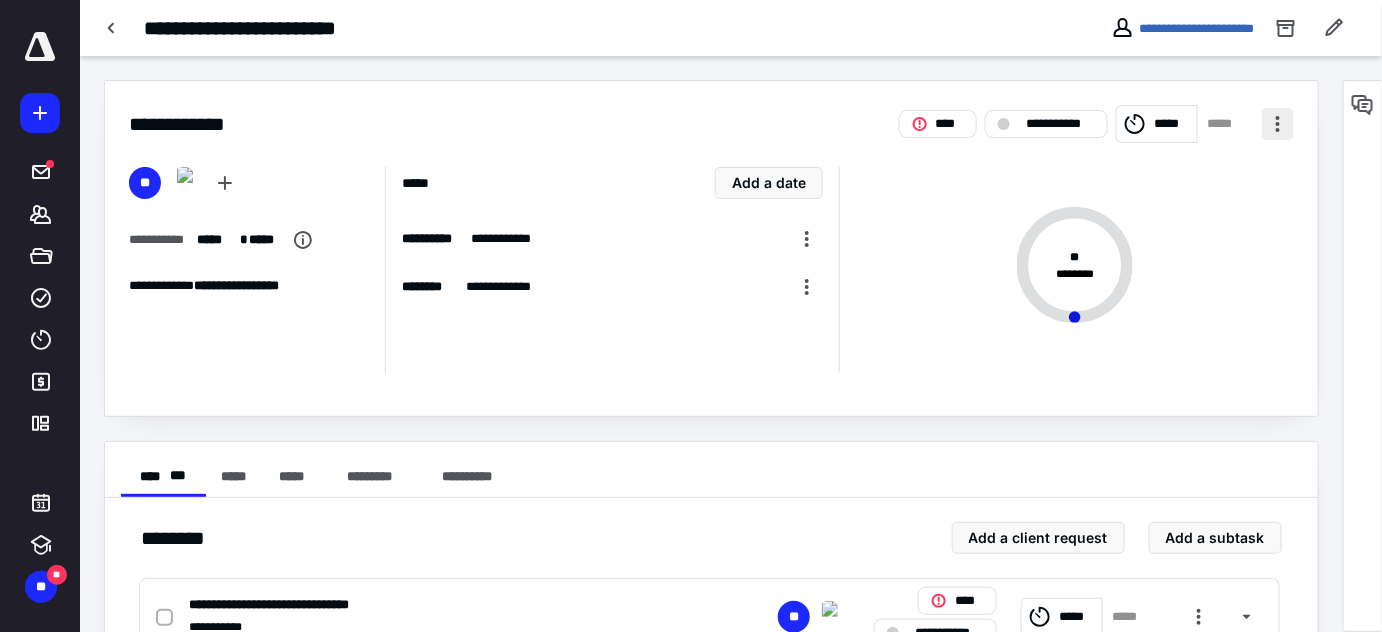 click at bounding box center (1278, 124) 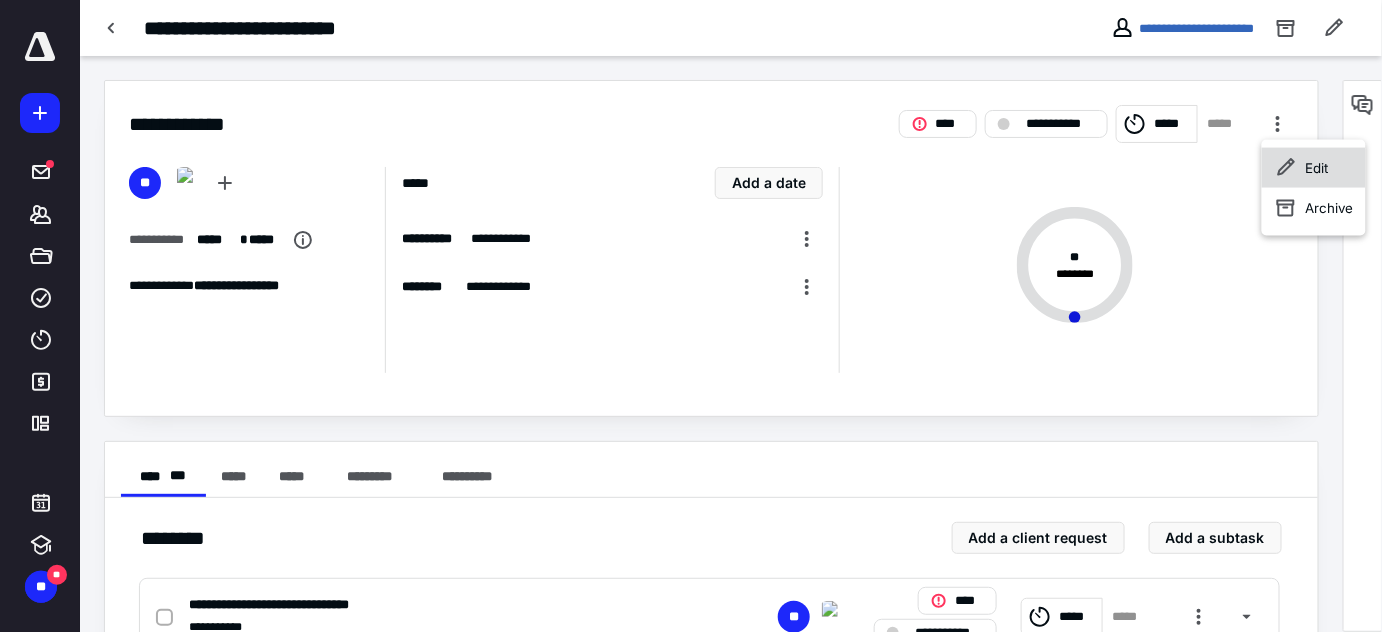 click on "Edit" at bounding box center (1317, 168) 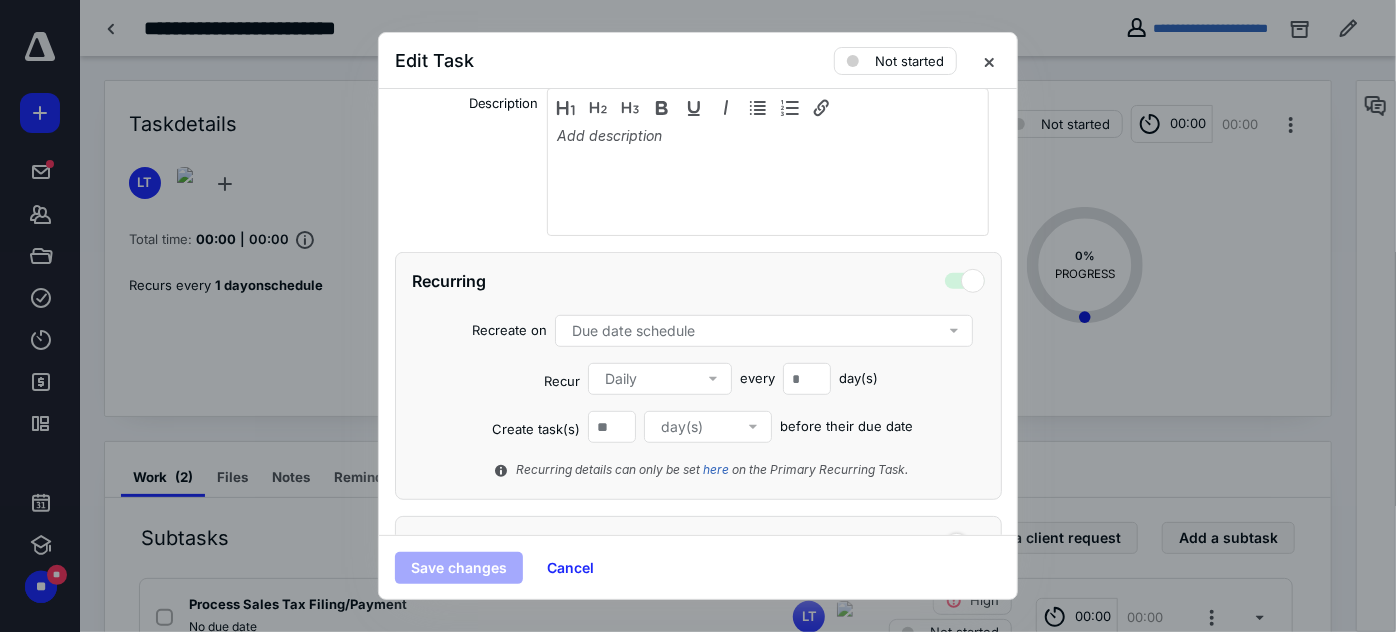 scroll, scrollTop: 454, scrollLeft: 0, axis: vertical 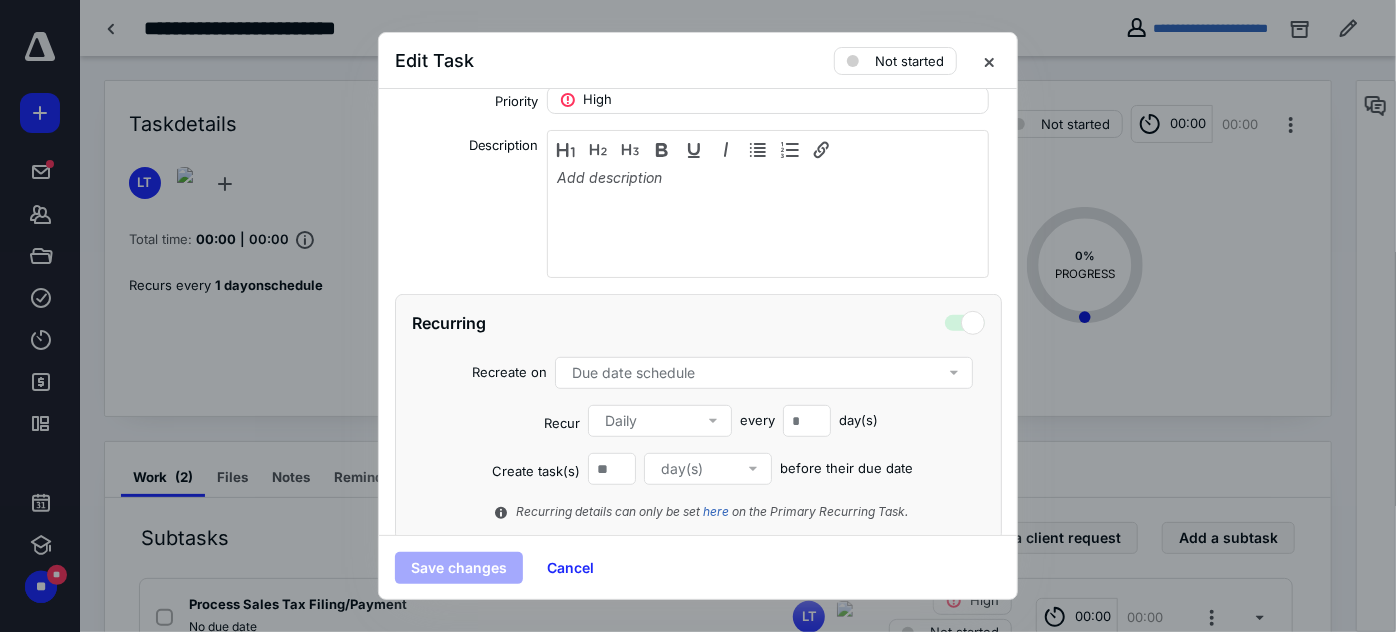 click on "Save changes Cancel" at bounding box center (698, 567) 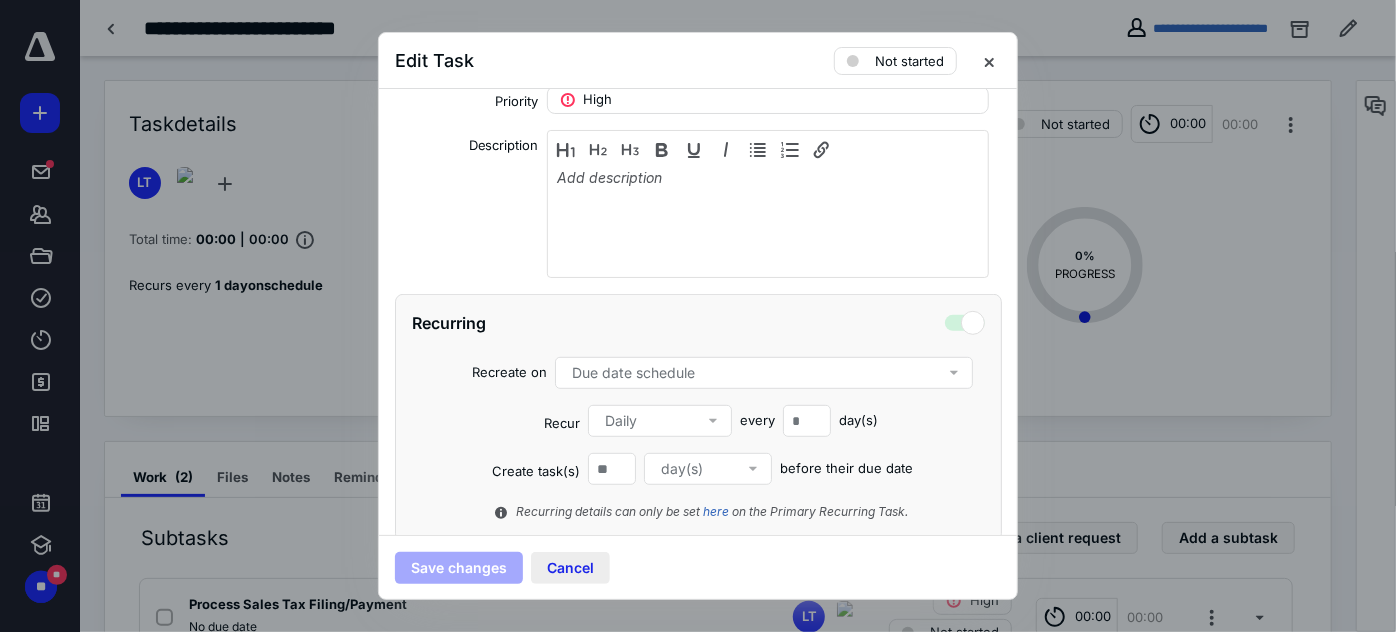 click on "Cancel" at bounding box center [570, 568] 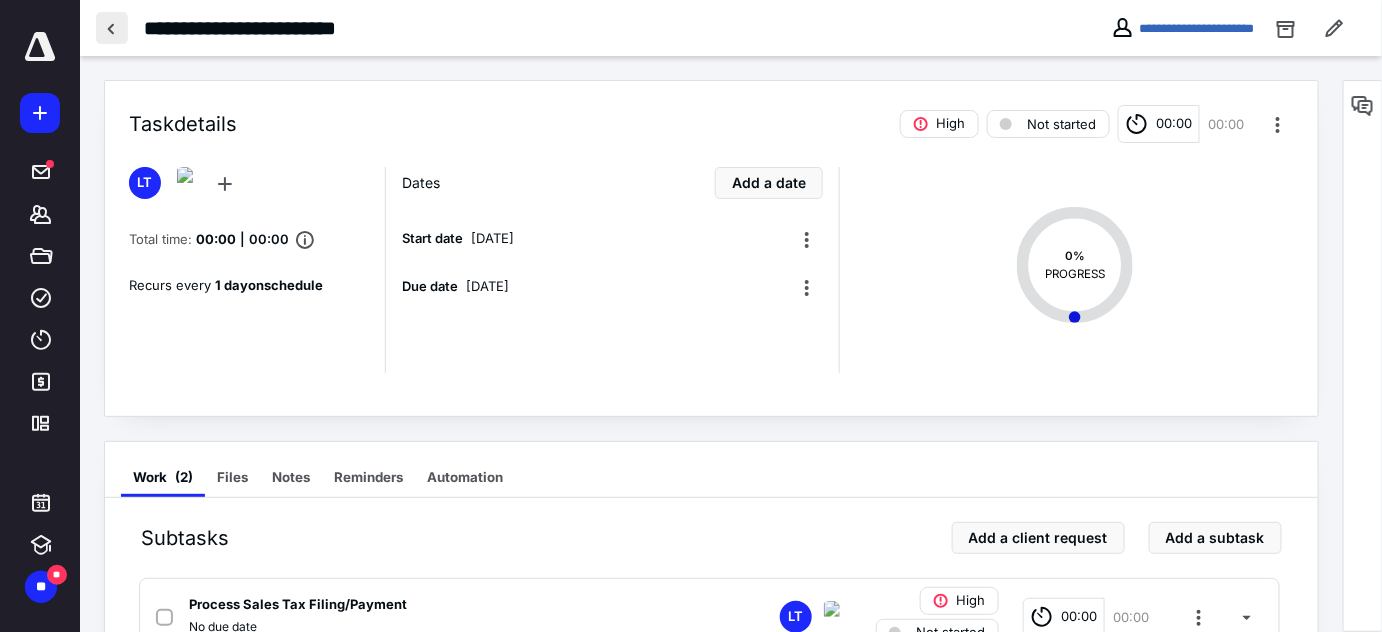 click at bounding box center (112, 28) 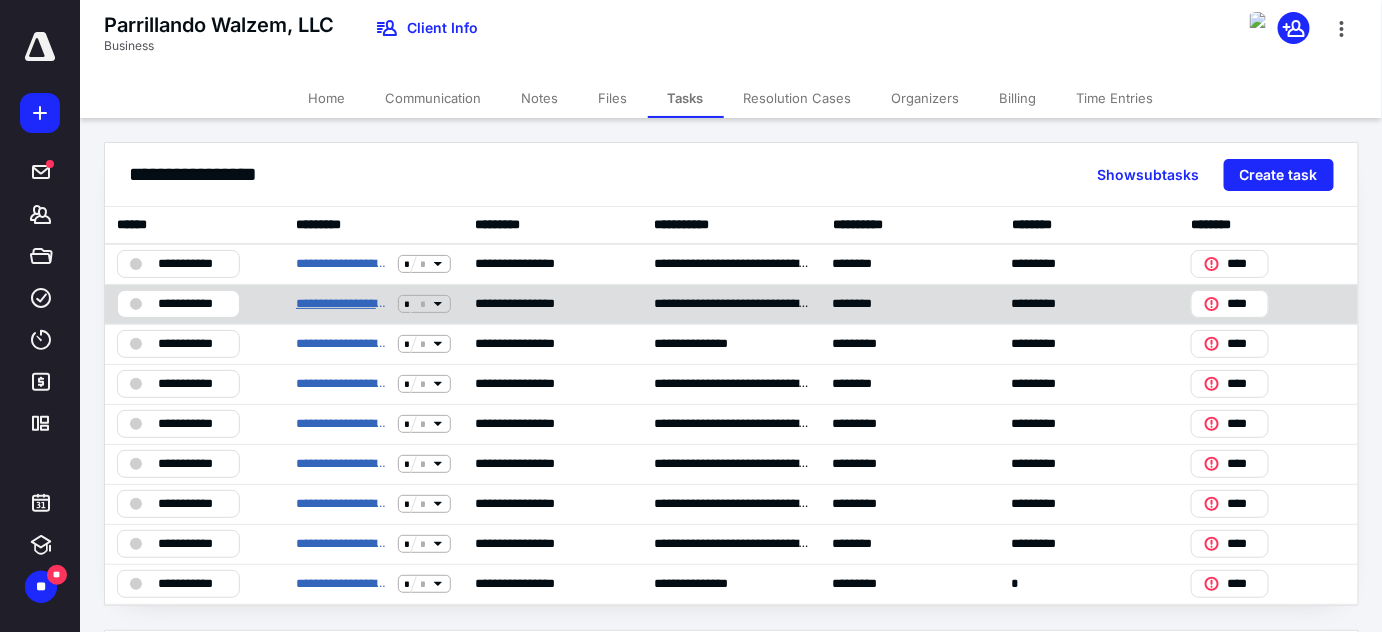 click on "**********" at bounding box center [343, 304] 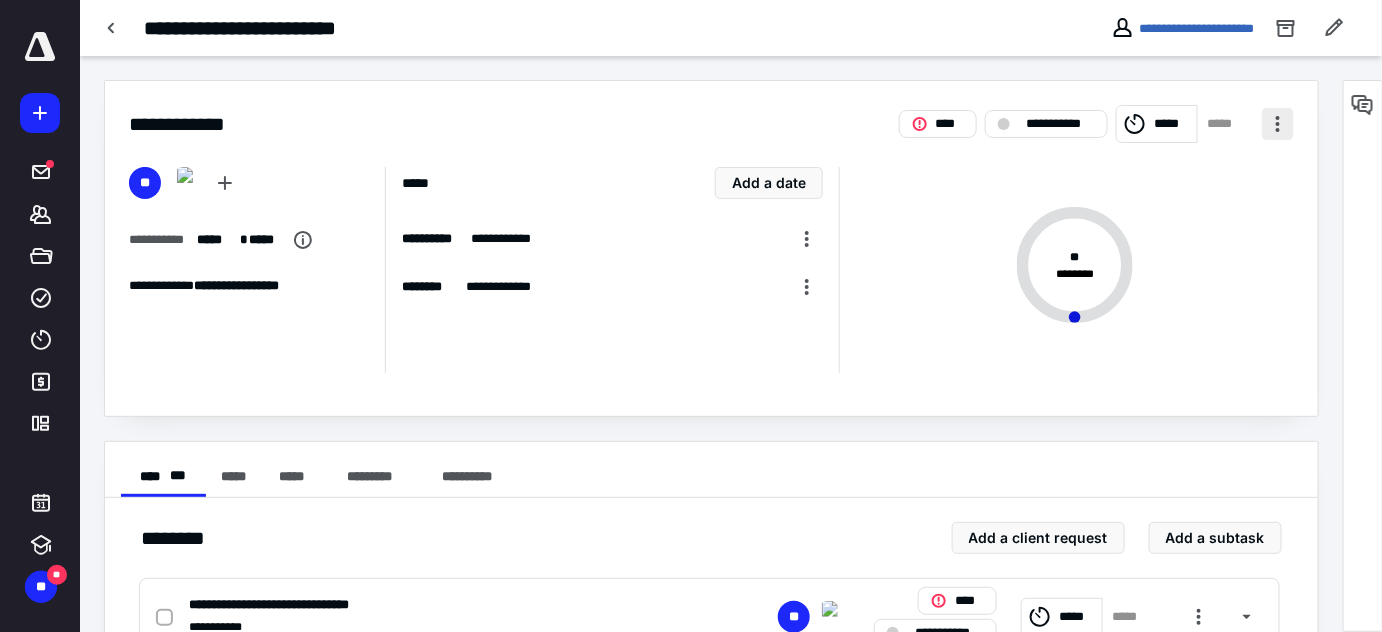 click at bounding box center [1278, 124] 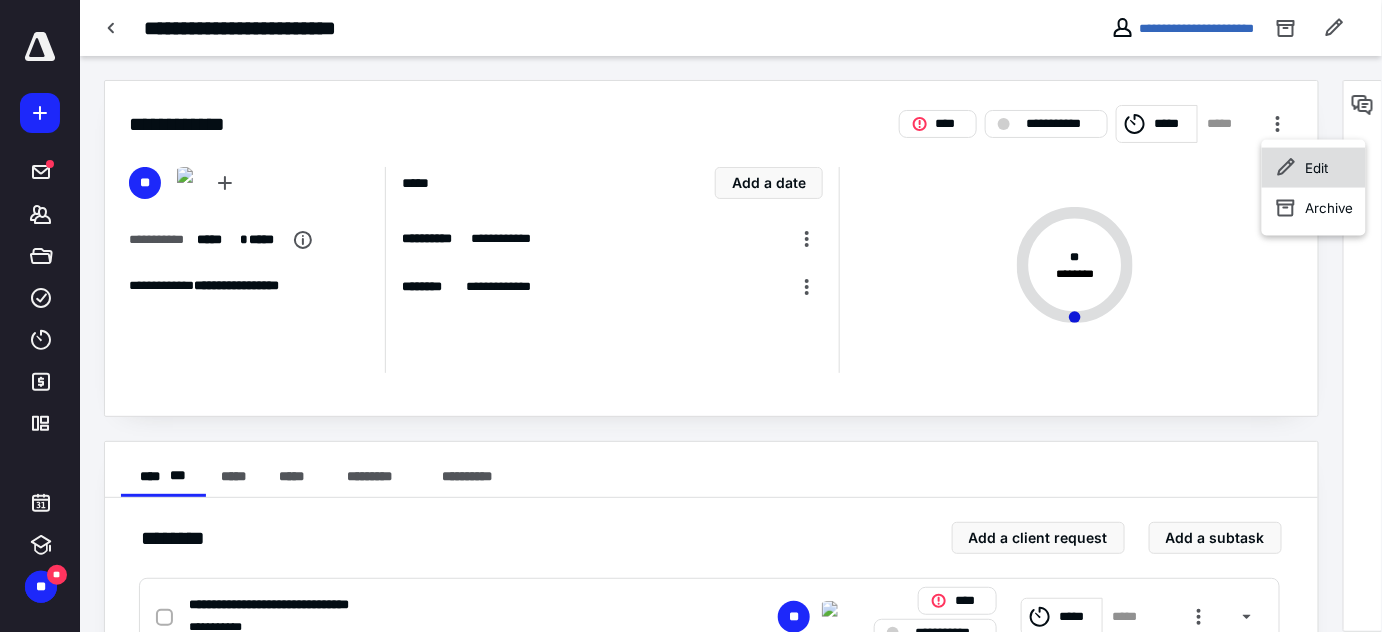 click on "Edit" at bounding box center (1317, 168) 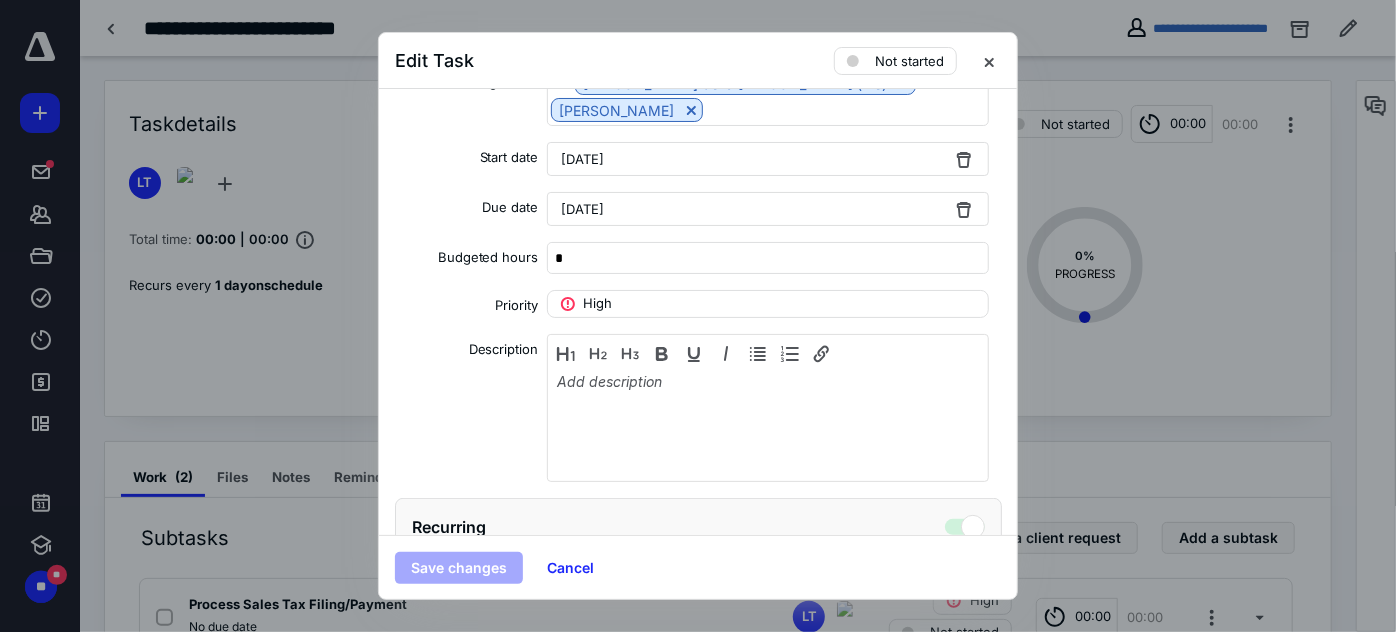 scroll, scrollTop: 363, scrollLeft: 0, axis: vertical 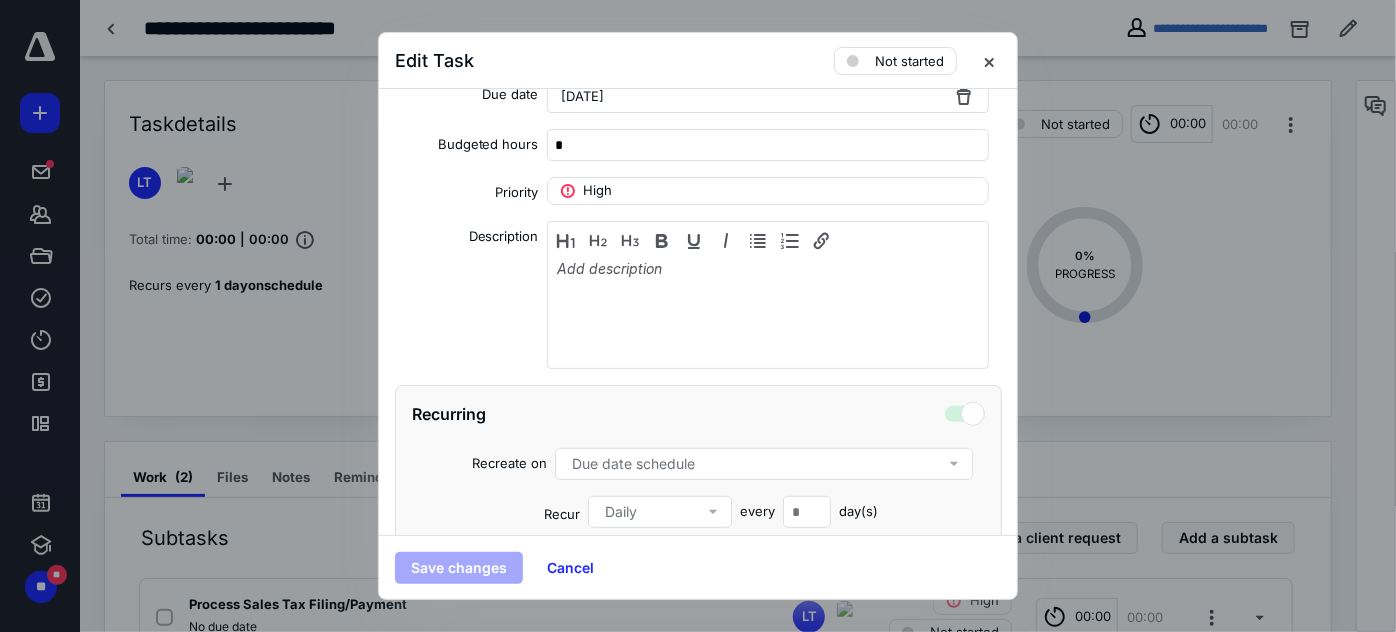 click on "Due date schedule" at bounding box center (768, 464) 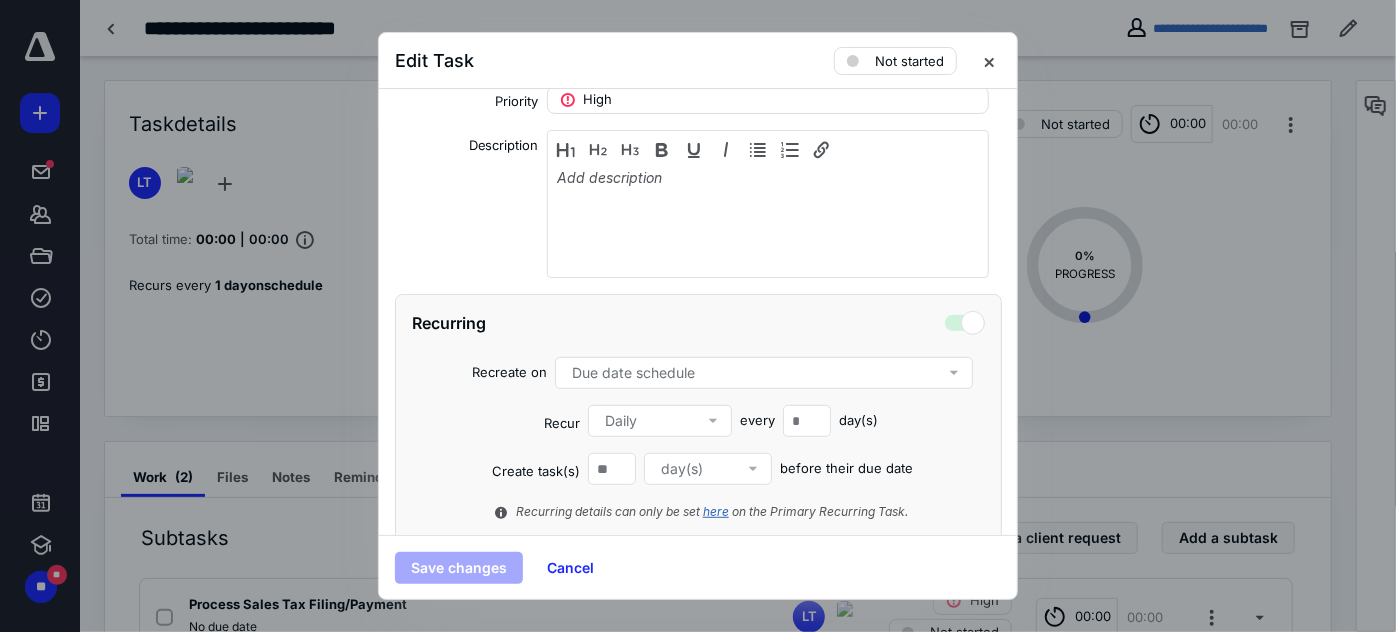 click on "here" at bounding box center [716, 511] 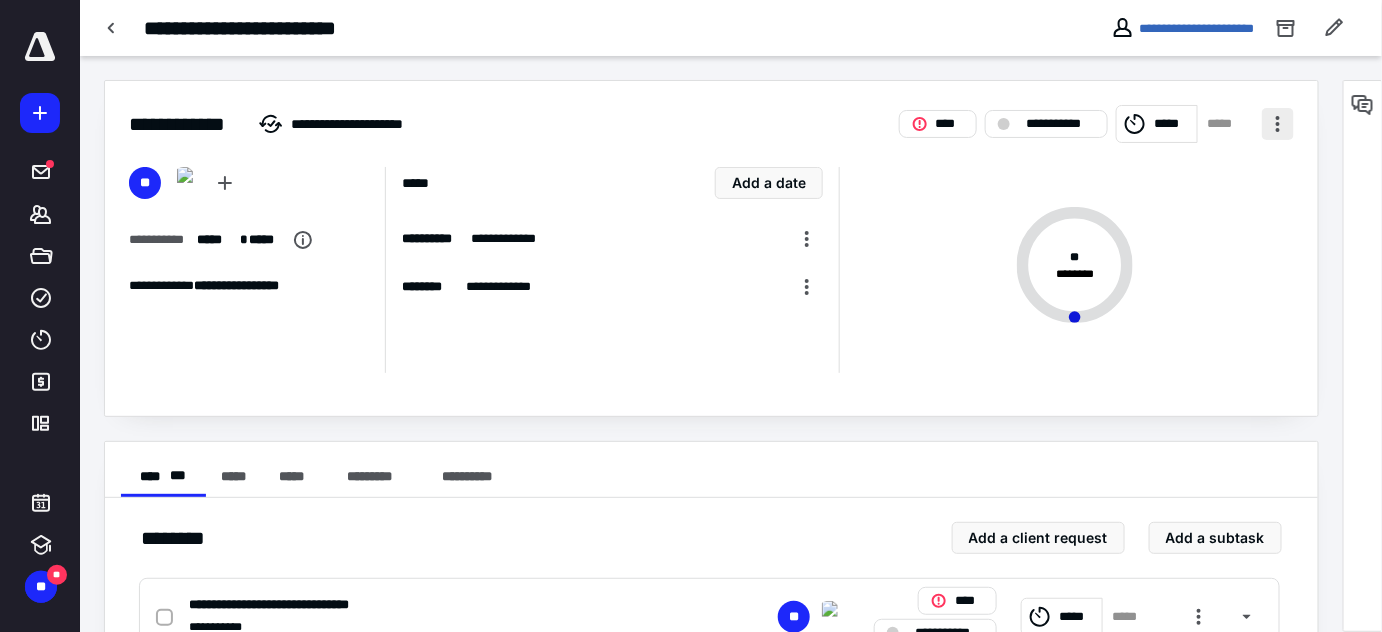 click at bounding box center [1278, 124] 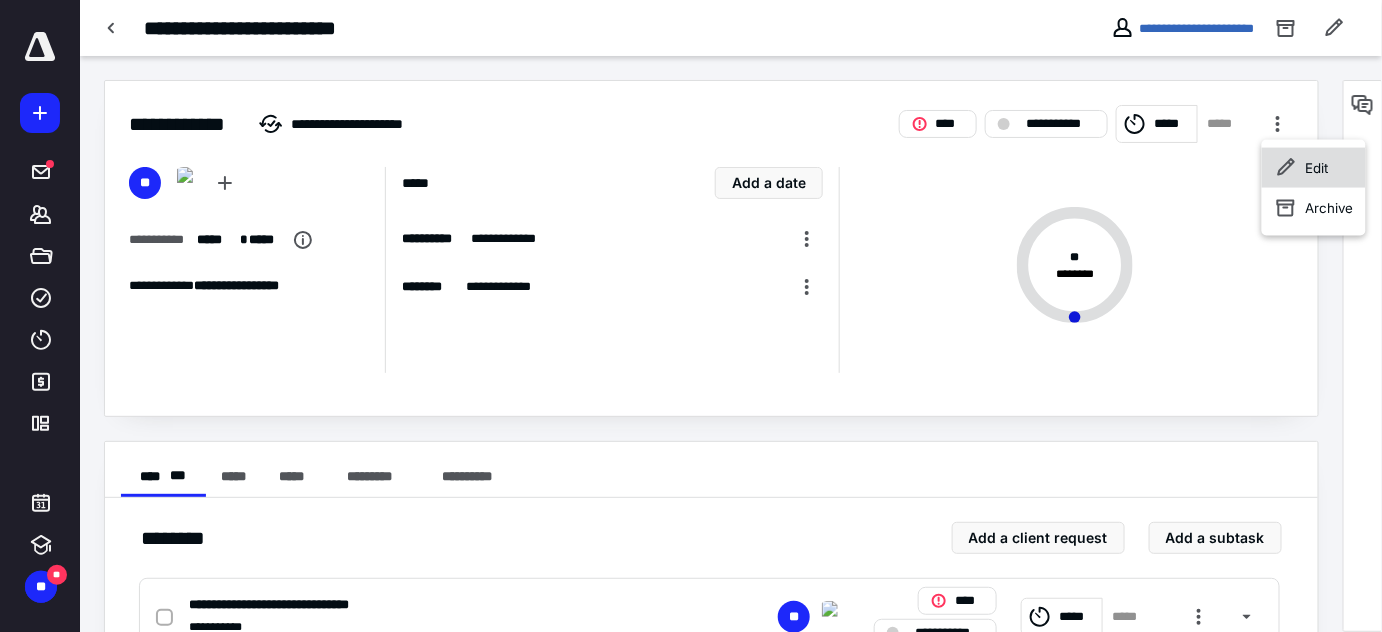 click on "Edit" at bounding box center (1314, 168) 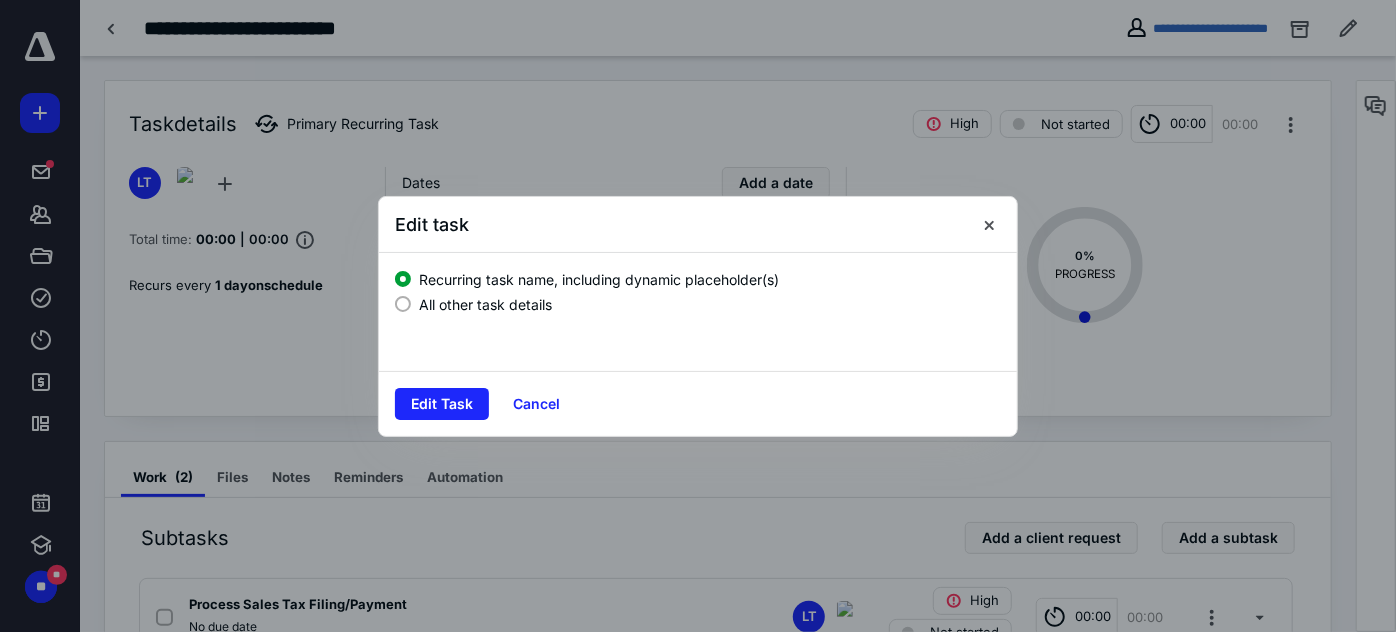 click on "All other task details" at bounding box center (485, 304) 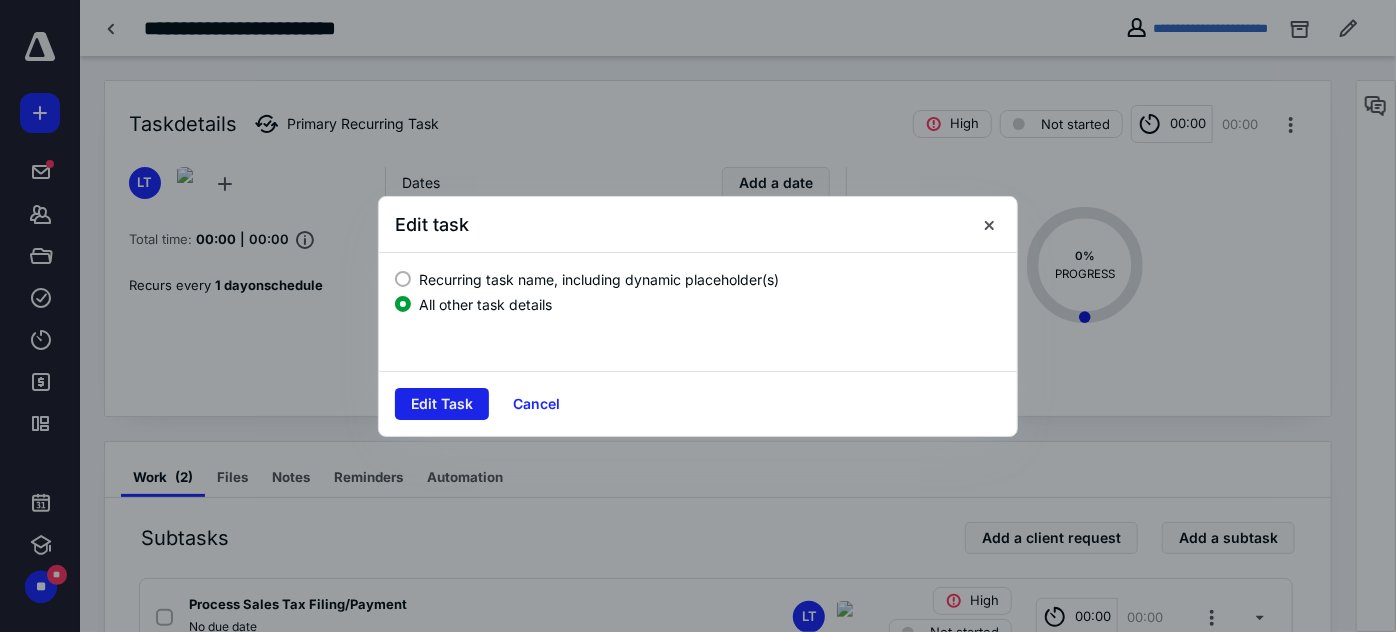 click on "Edit Task" at bounding box center (442, 404) 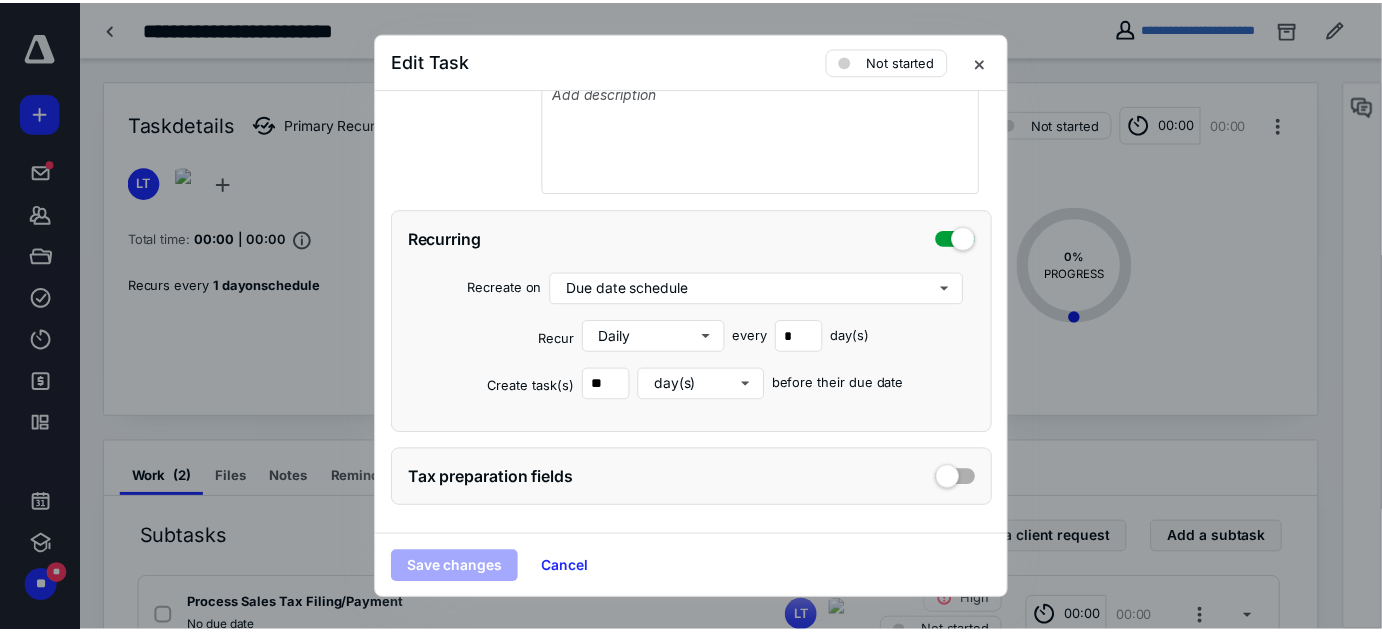 scroll, scrollTop: 540, scrollLeft: 0, axis: vertical 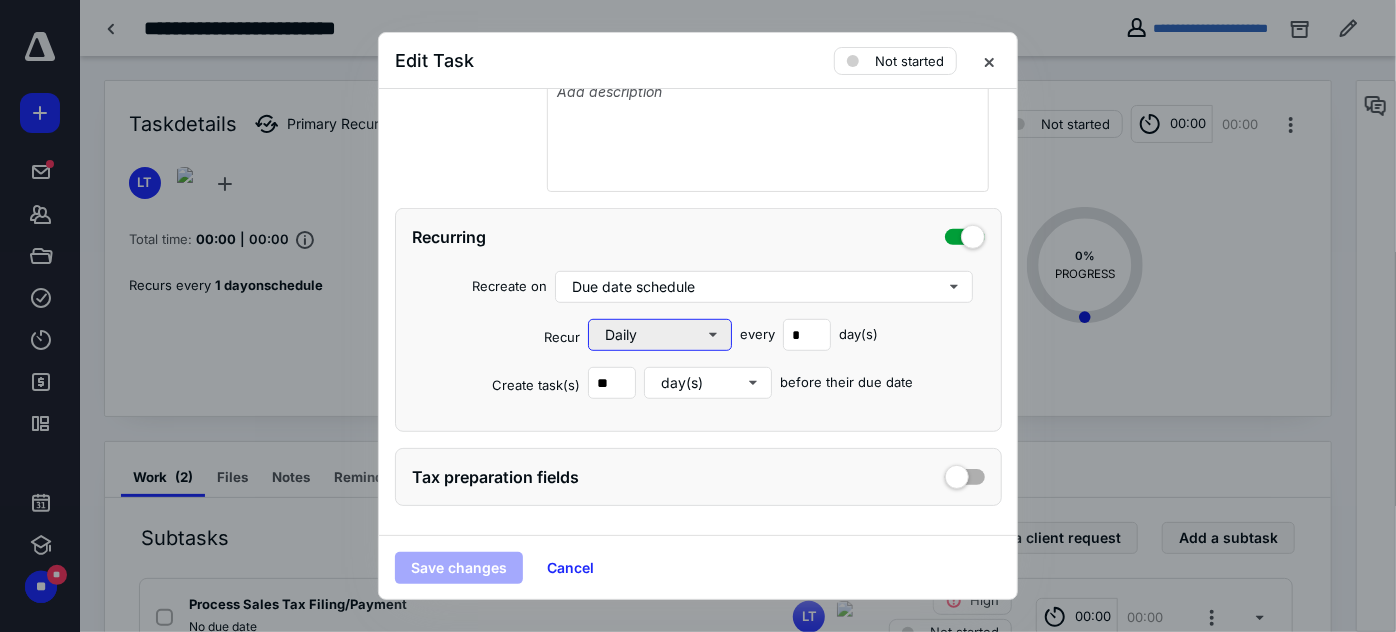 click on "Daily" at bounding box center (660, 335) 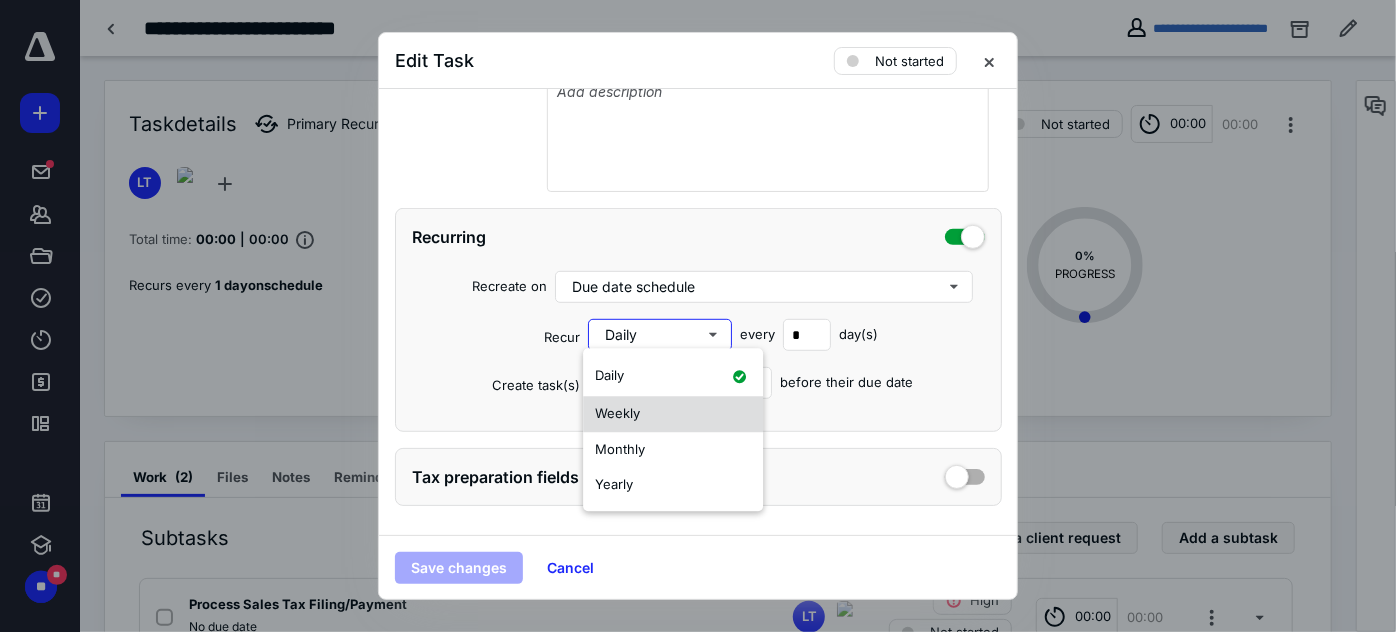 click on "Weekly" at bounding box center (673, 414) 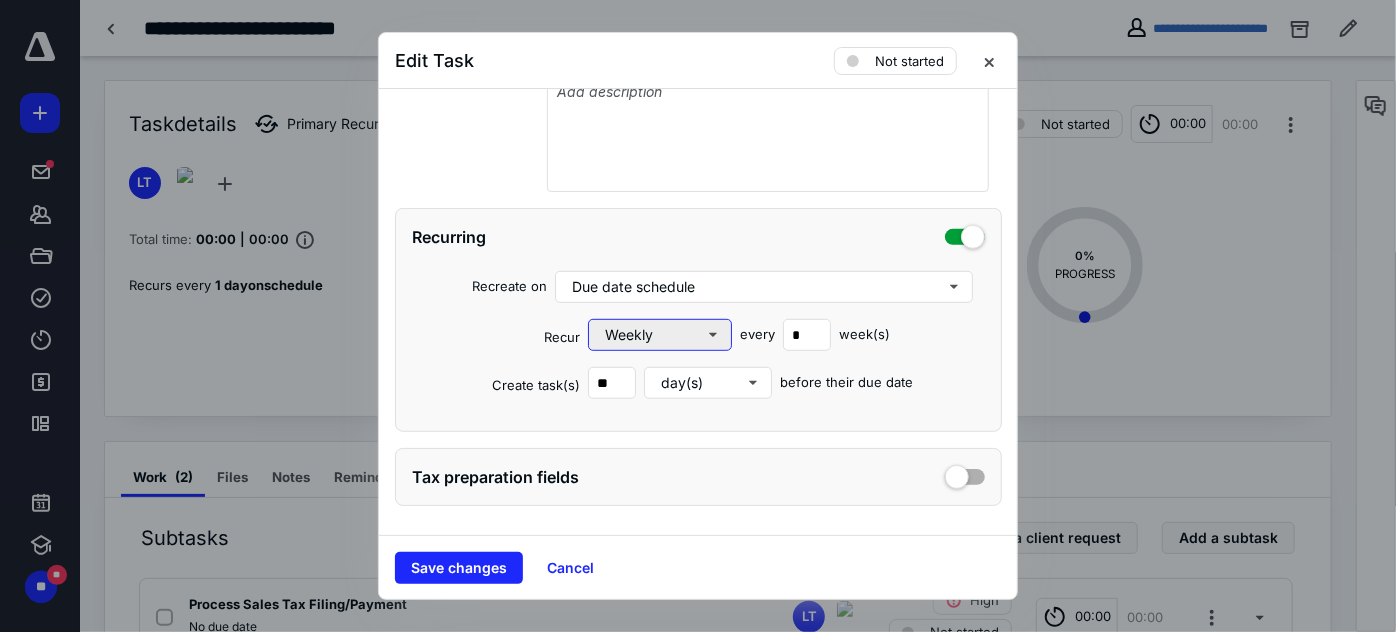 click on "Weekly" at bounding box center (660, 335) 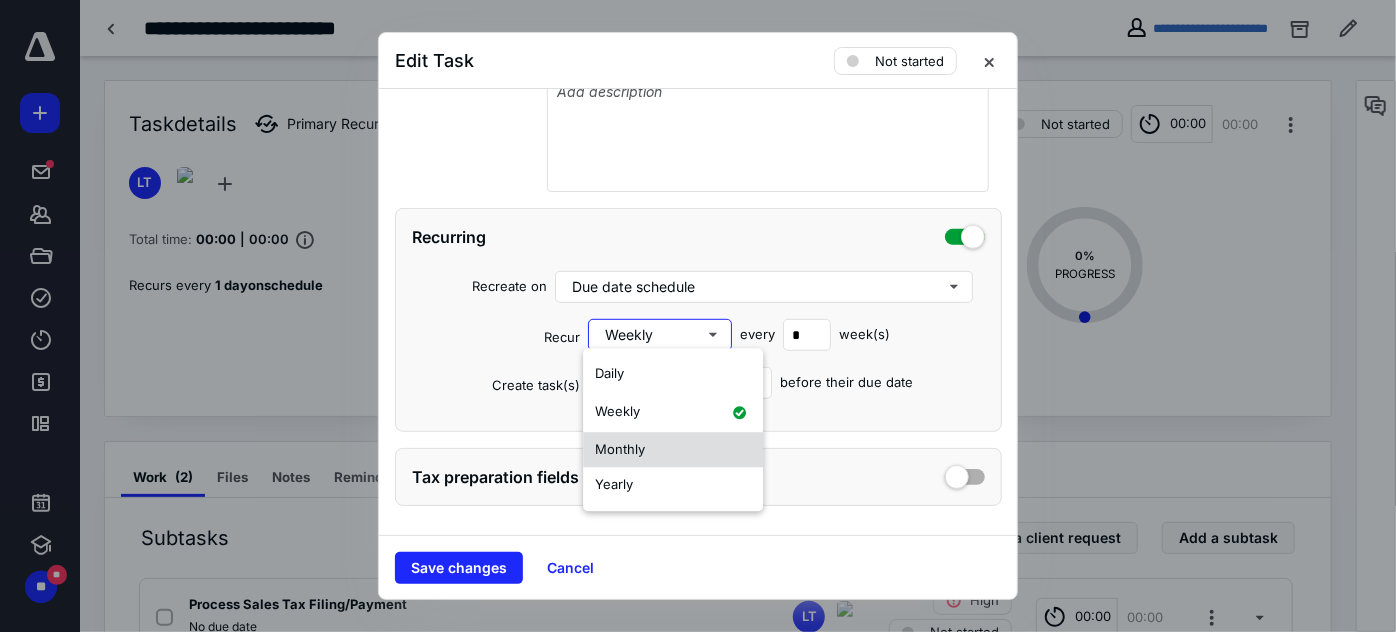 click on "Monthly" at bounding box center [673, 450] 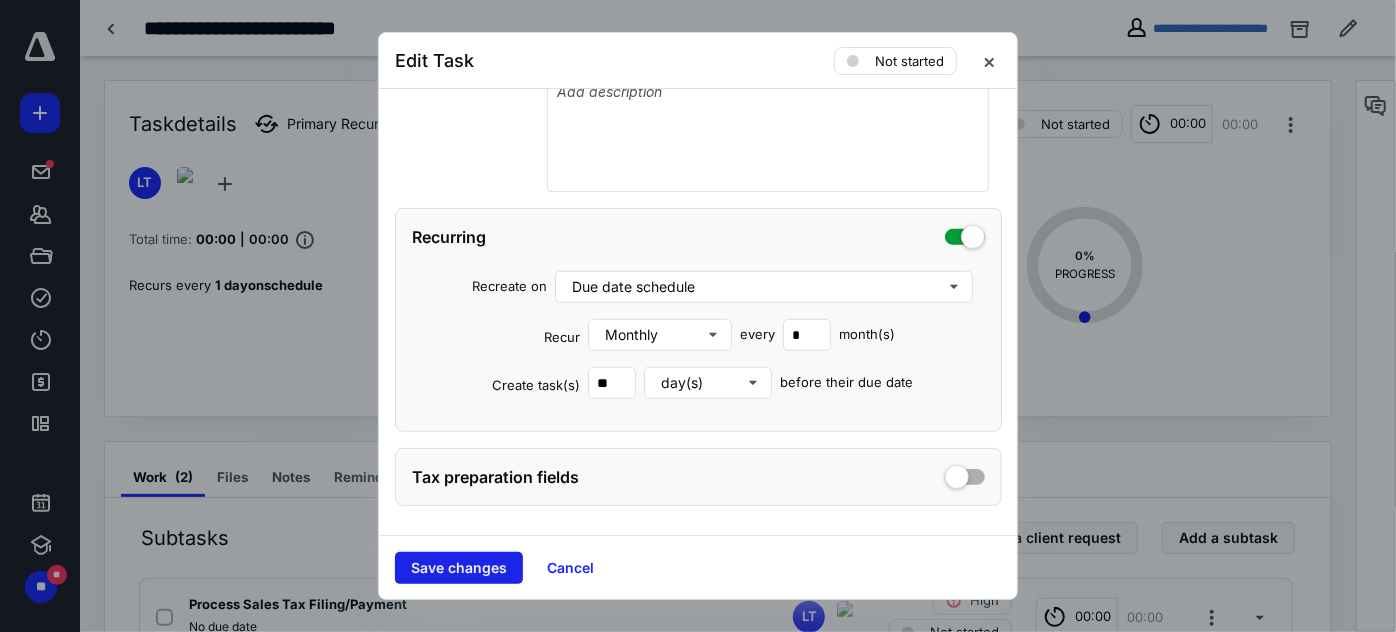 click on "Save changes" at bounding box center (459, 568) 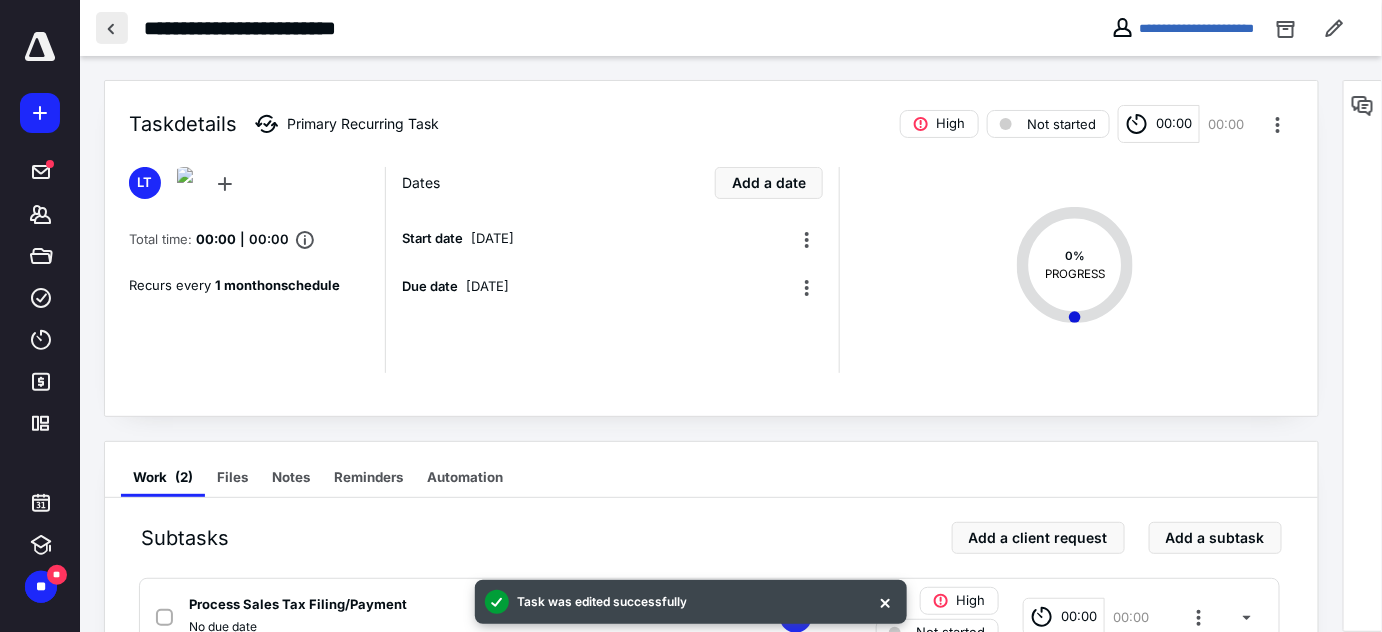 click at bounding box center [112, 28] 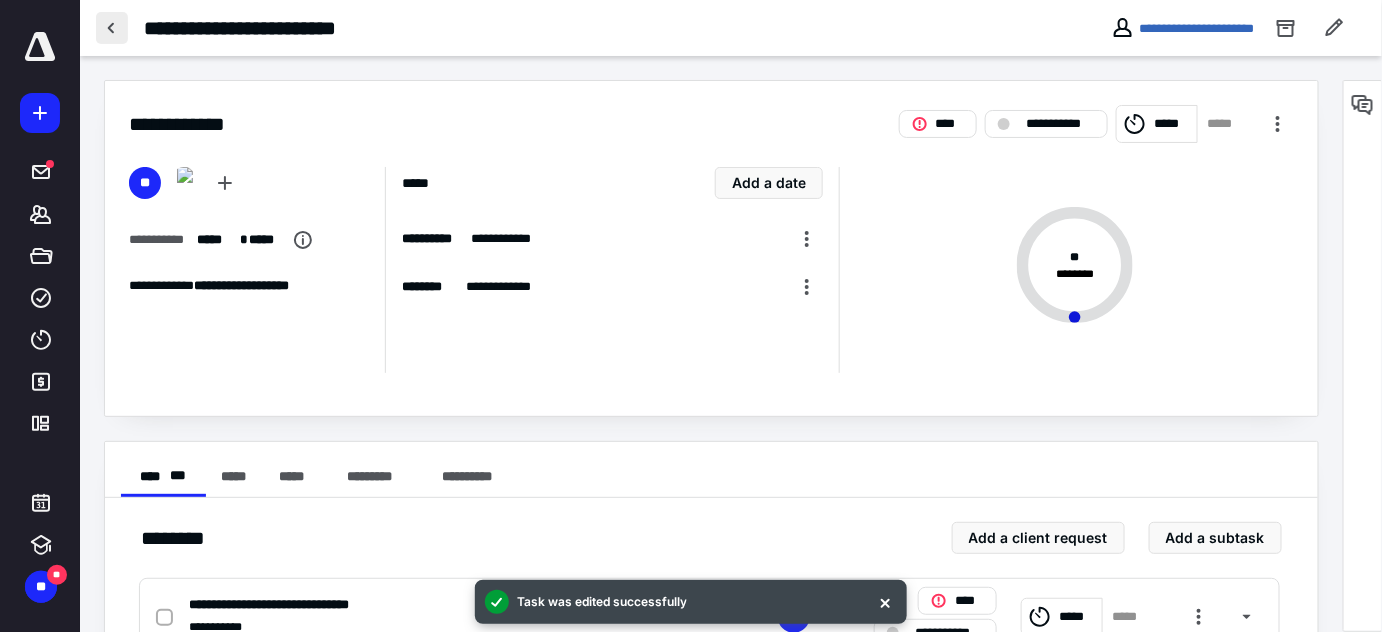 click at bounding box center (112, 28) 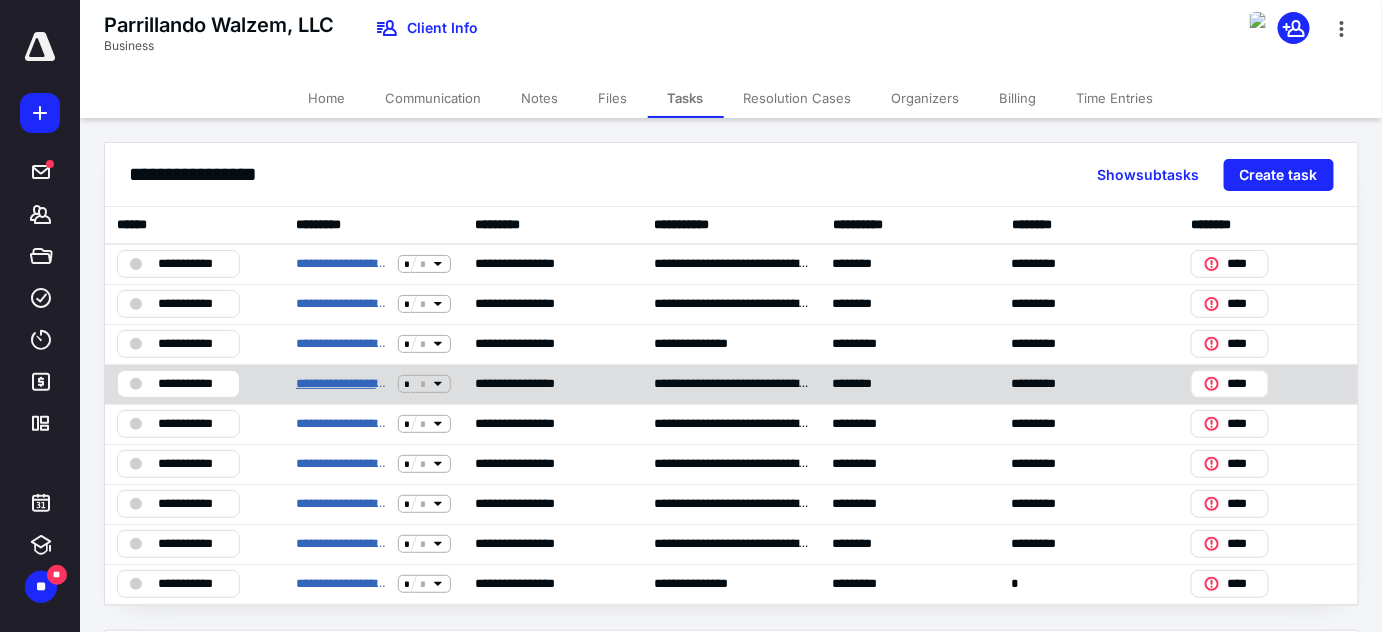 scroll, scrollTop: 90, scrollLeft: 0, axis: vertical 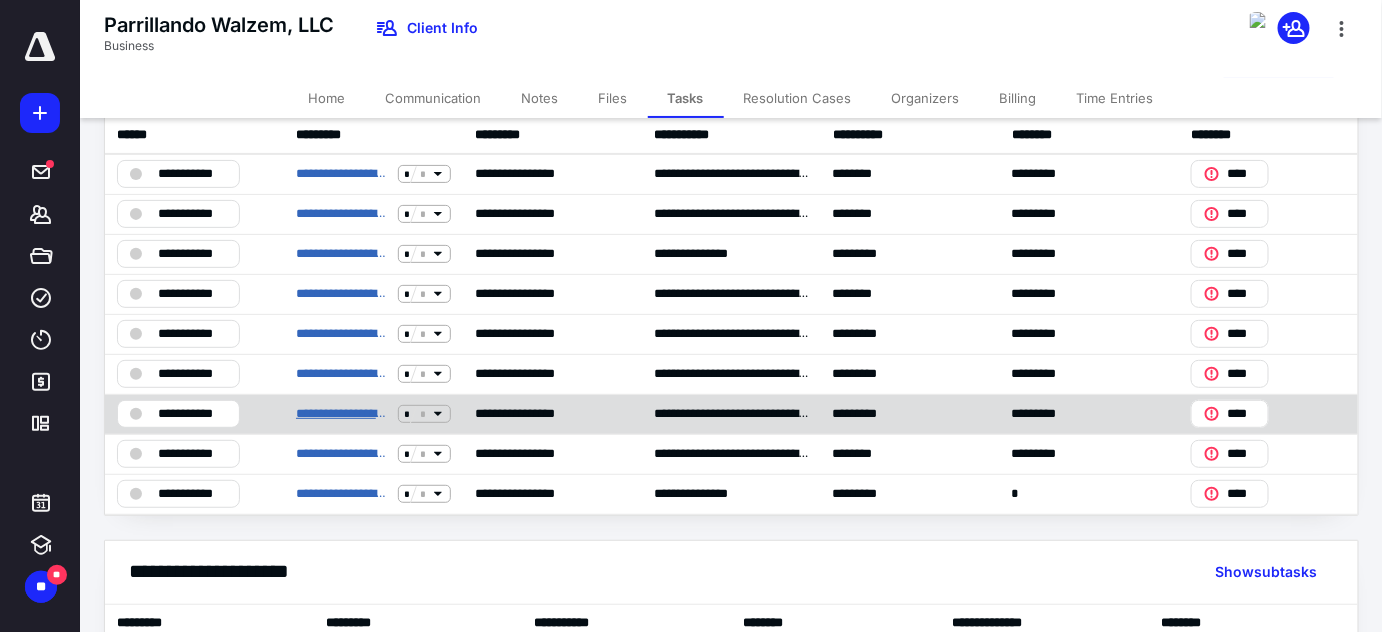click on "**********" at bounding box center (343, 414) 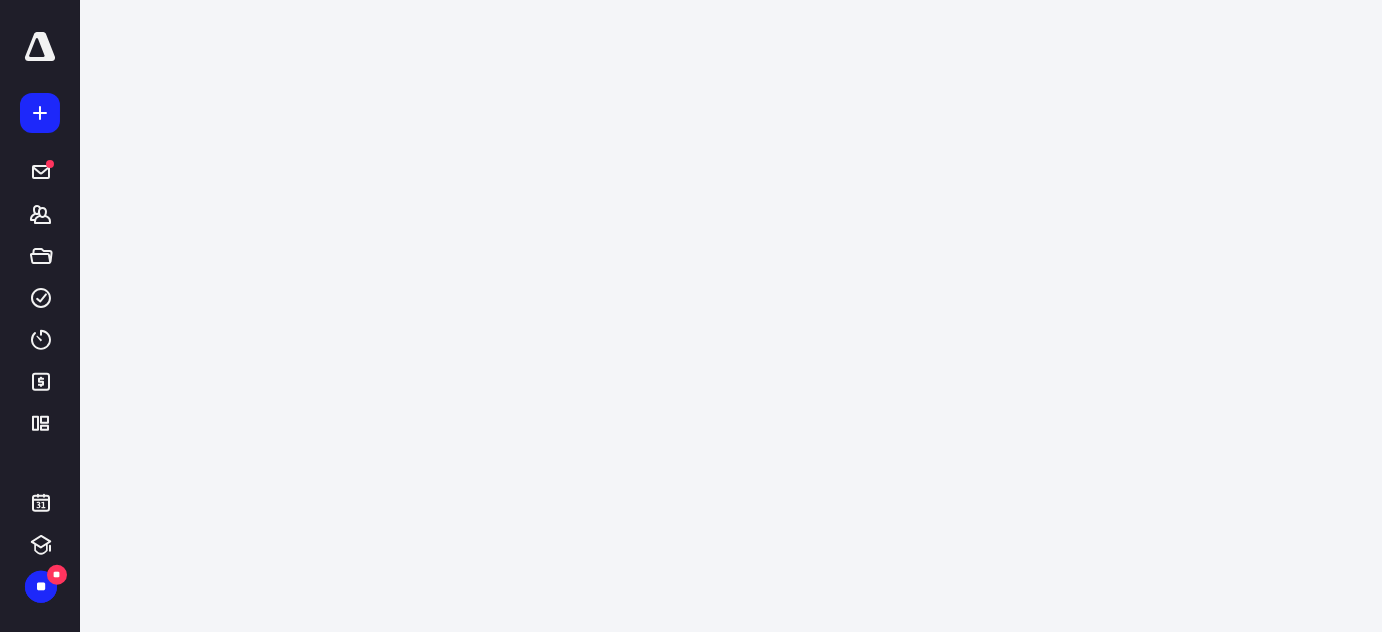 scroll, scrollTop: 0, scrollLeft: 0, axis: both 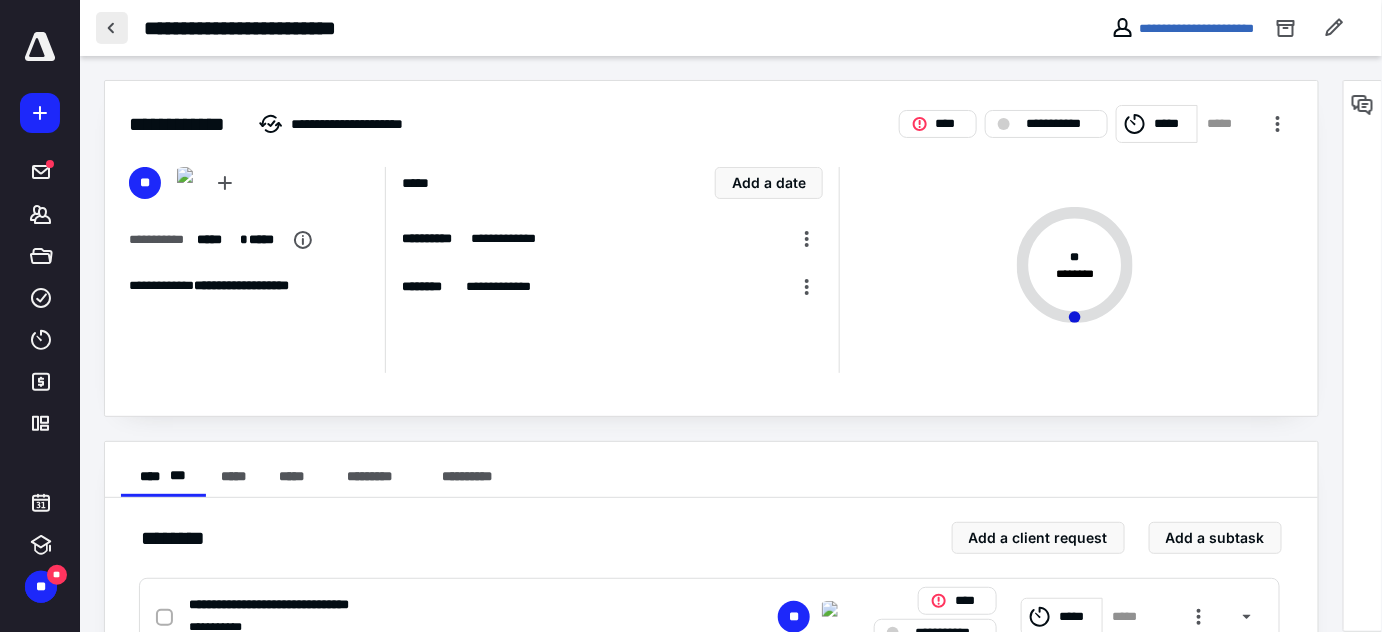 click at bounding box center [112, 28] 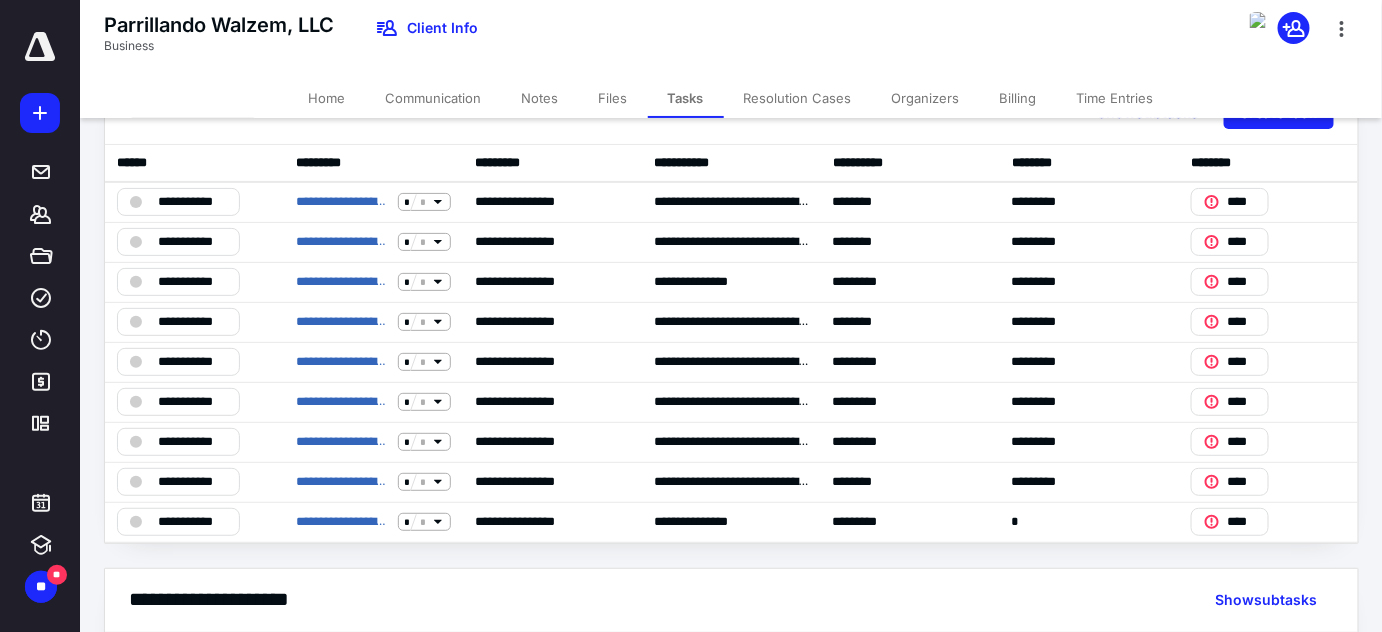 scroll, scrollTop: 90, scrollLeft: 0, axis: vertical 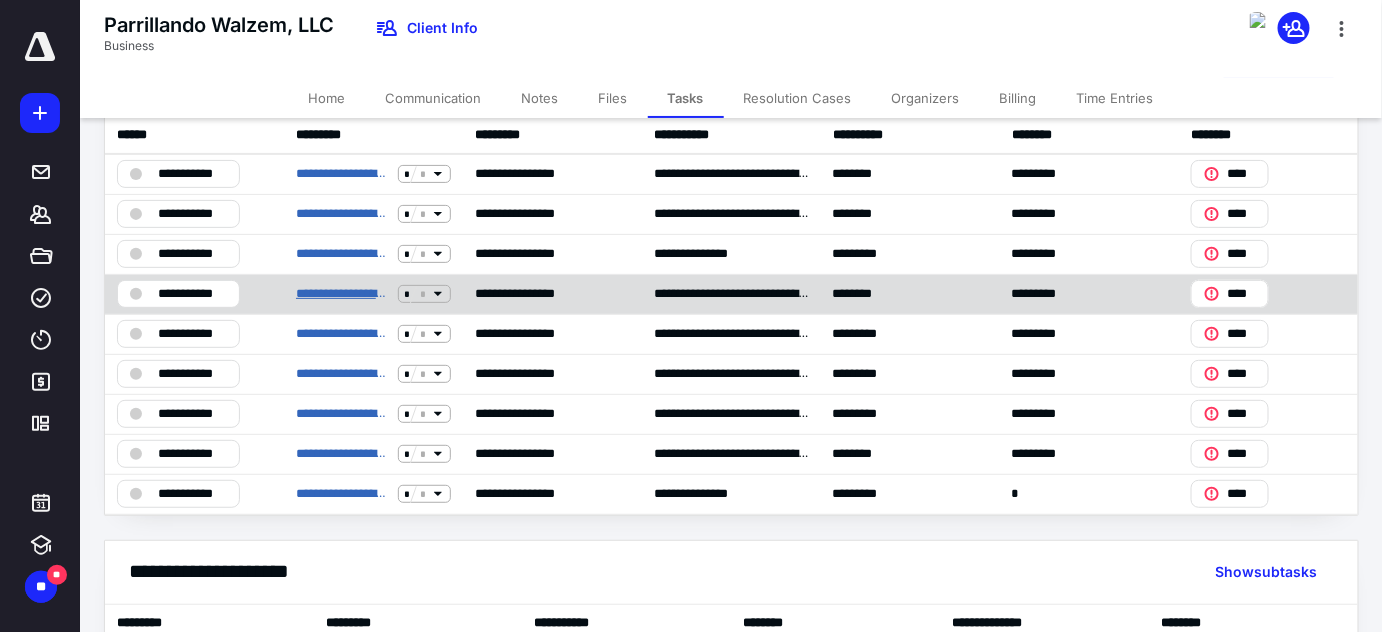 click on "**********" at bounding box center (343, 294) 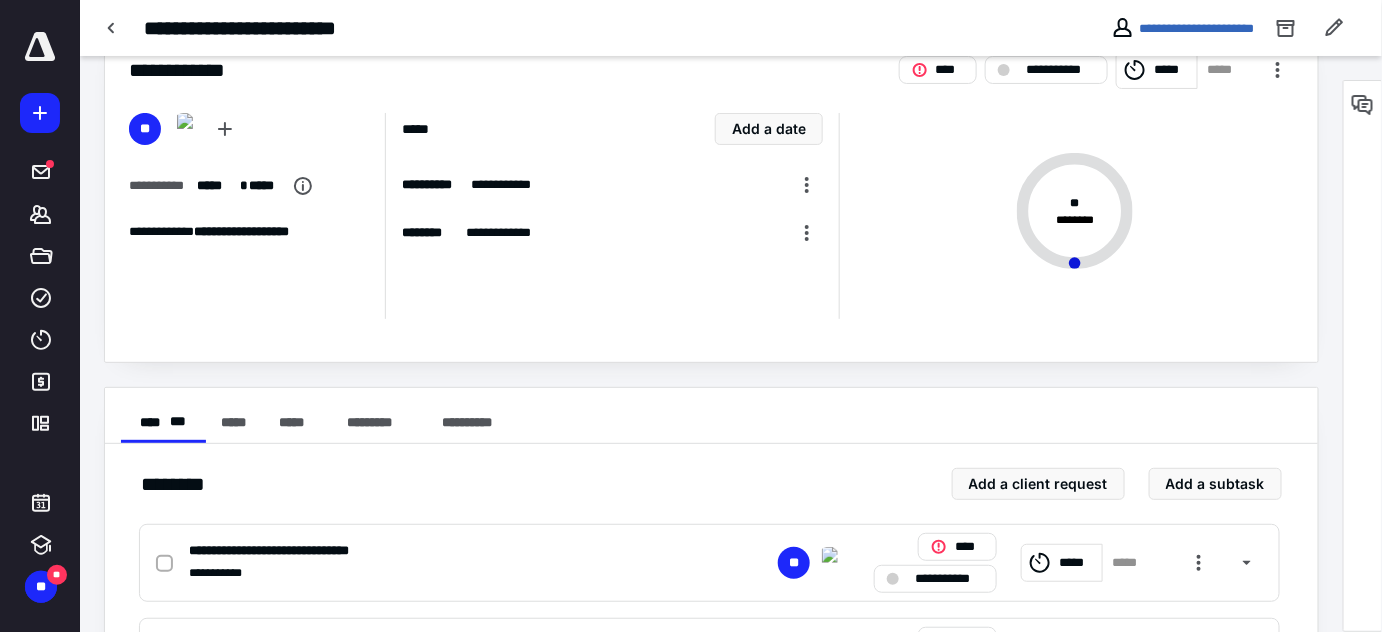 scroll, scrollTop: 0, scrollLeft: 0, axis: both 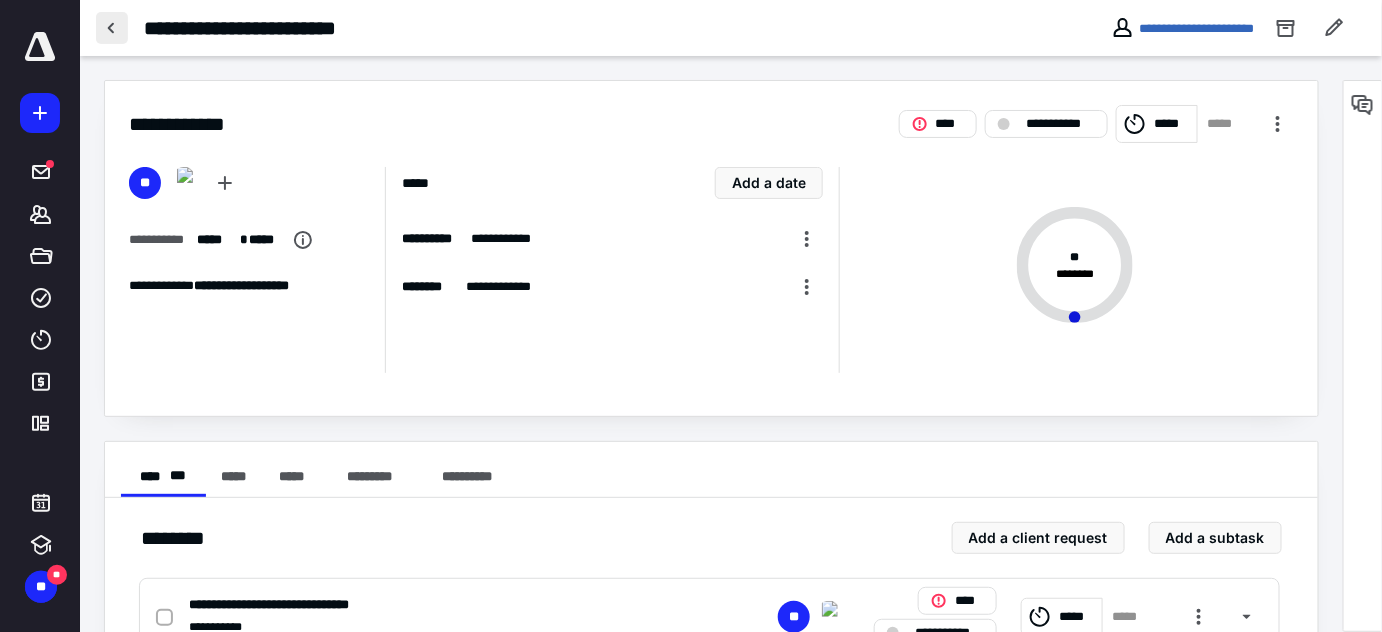 click at bounding box center [112, 28] 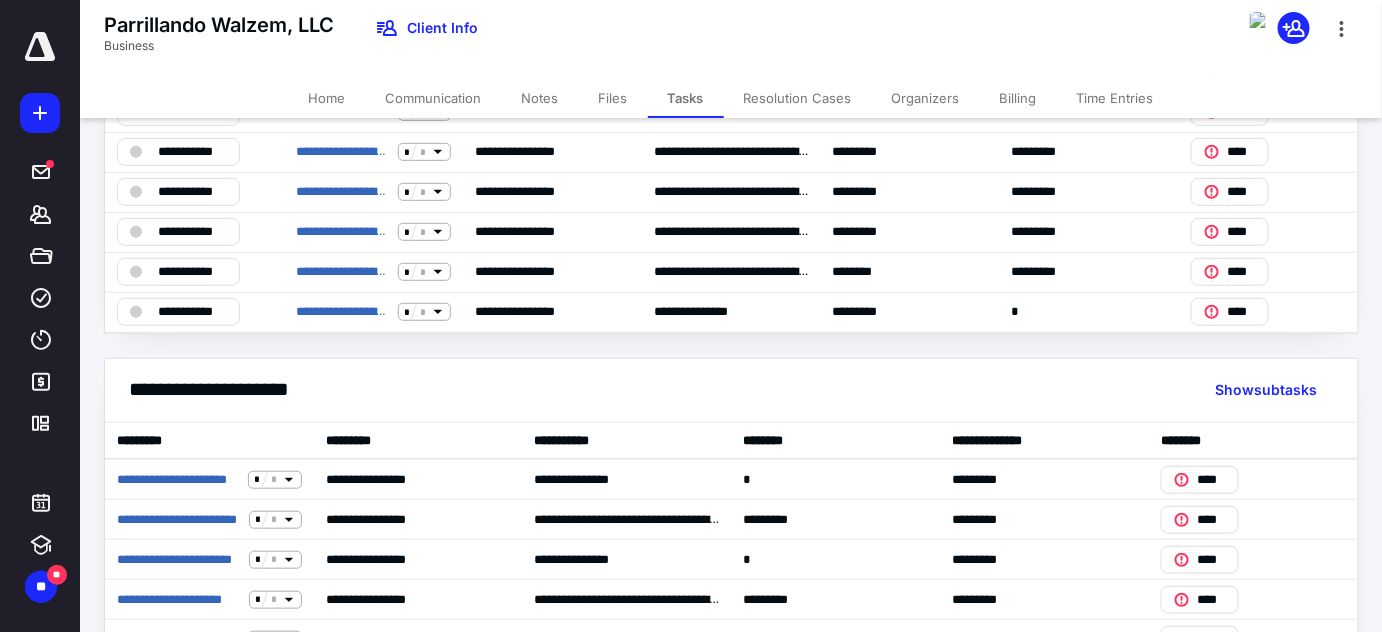 scroll, scrollTop: 363, scrollLeft: 0, axis: vertical 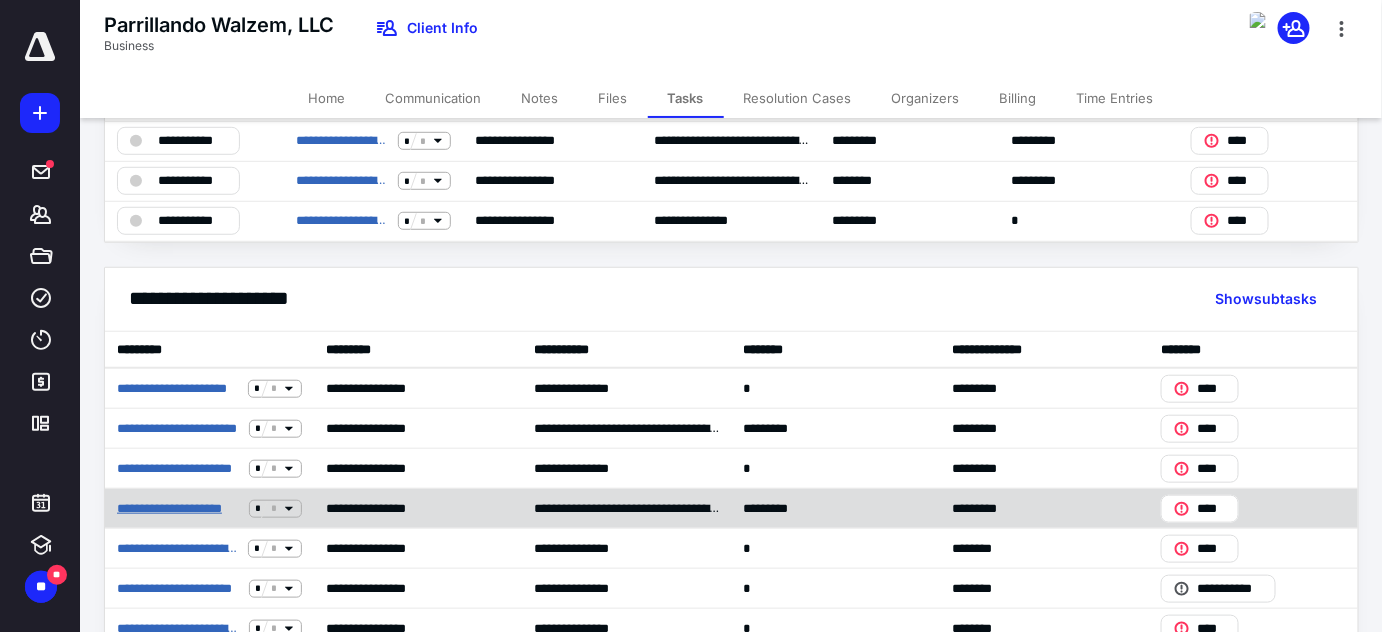 click on "**********" at bounding box center [179, 509] 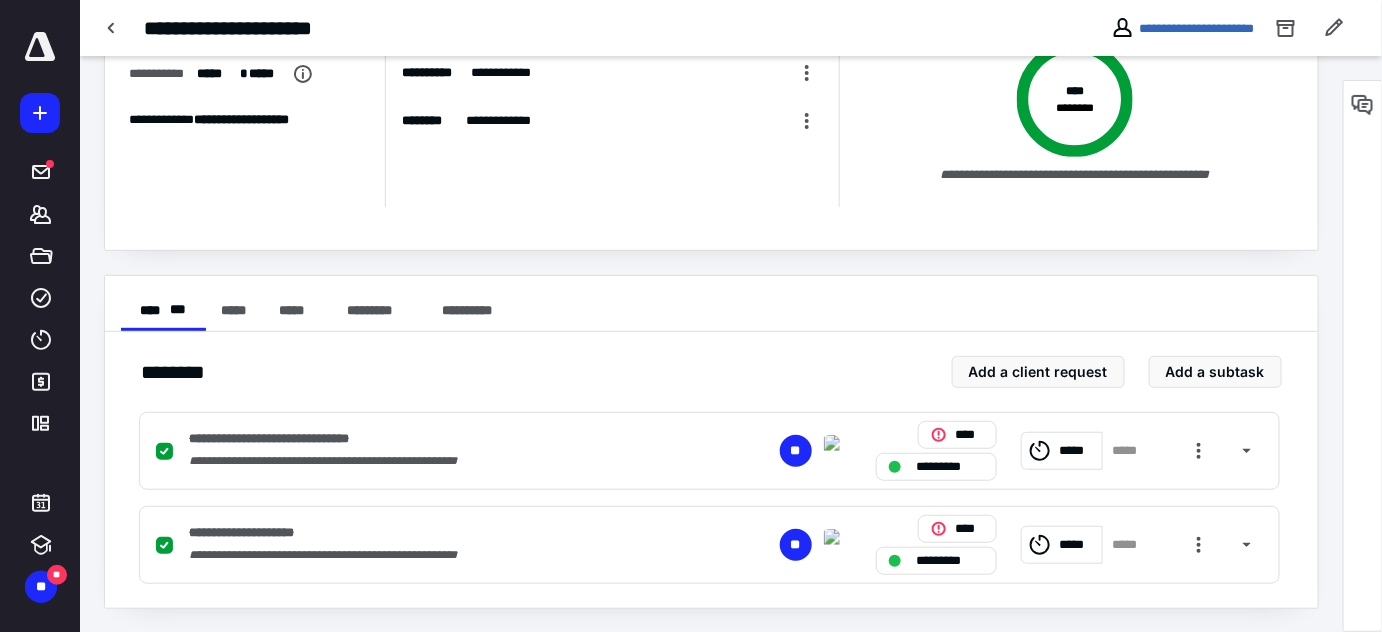 scroll, scrollTop: 0, scrollLeft: 0, axis: both 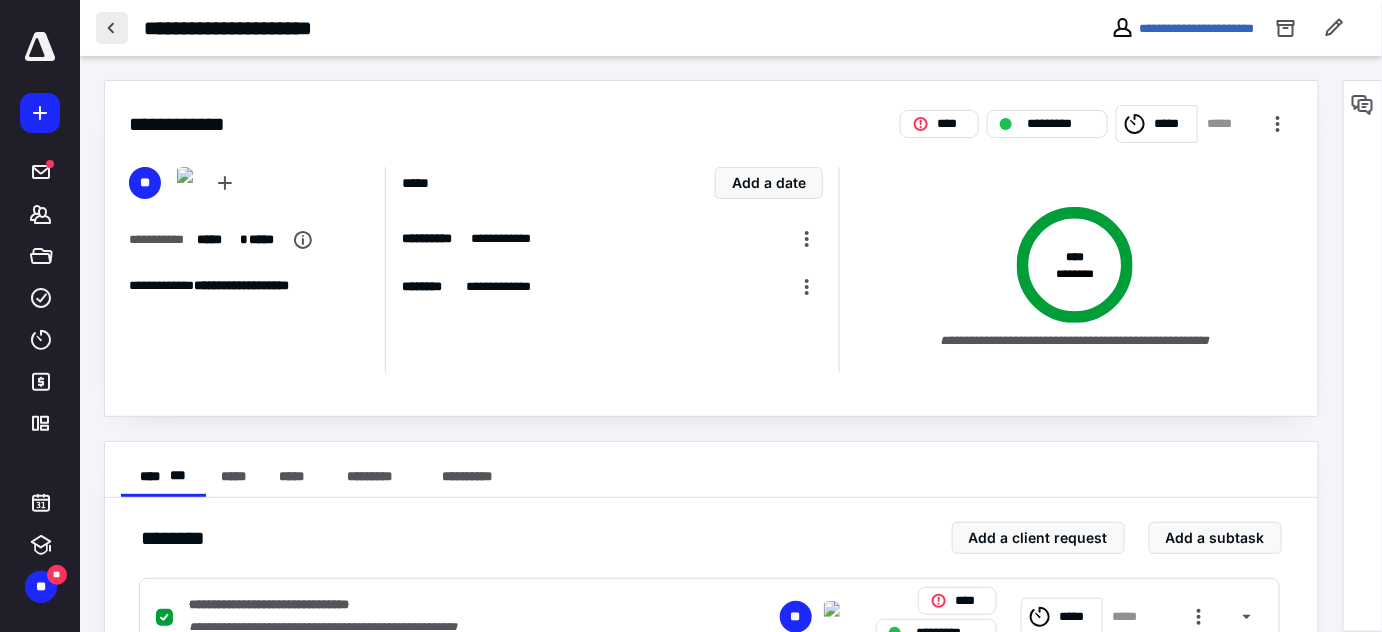 click at bounding box center (112, 28) 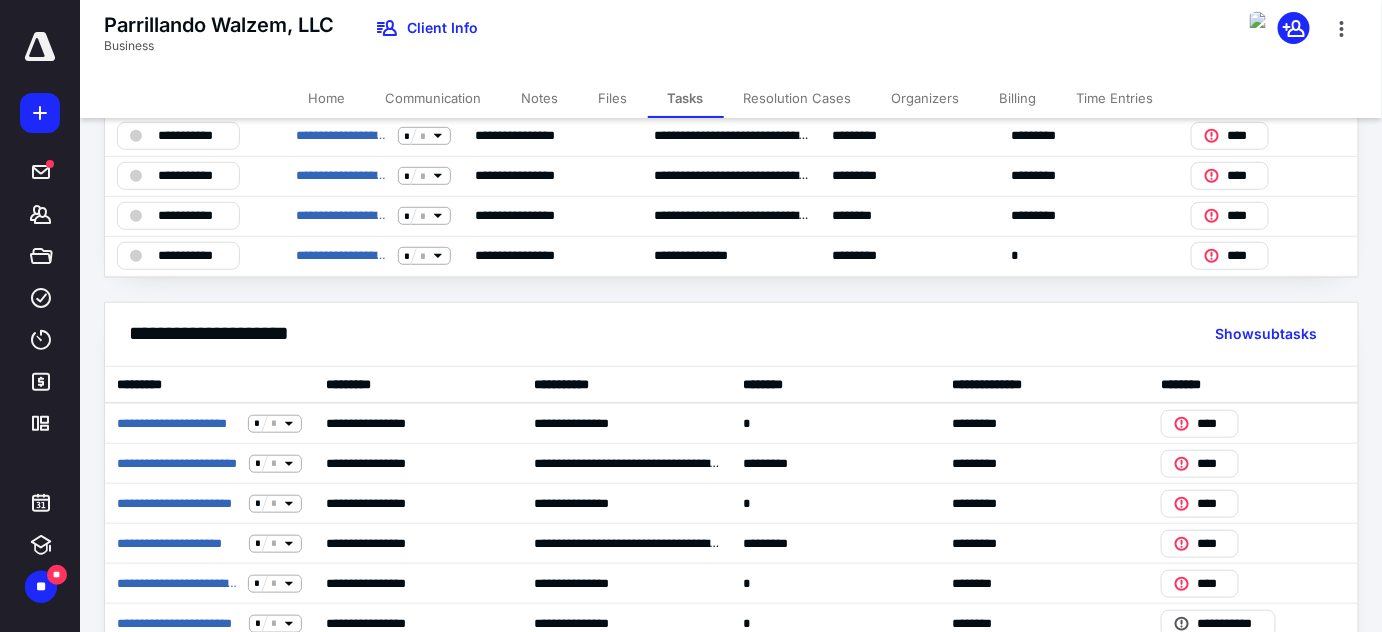 scroll, scrollTop: 181, scrollLeft: 0, axis: vertical 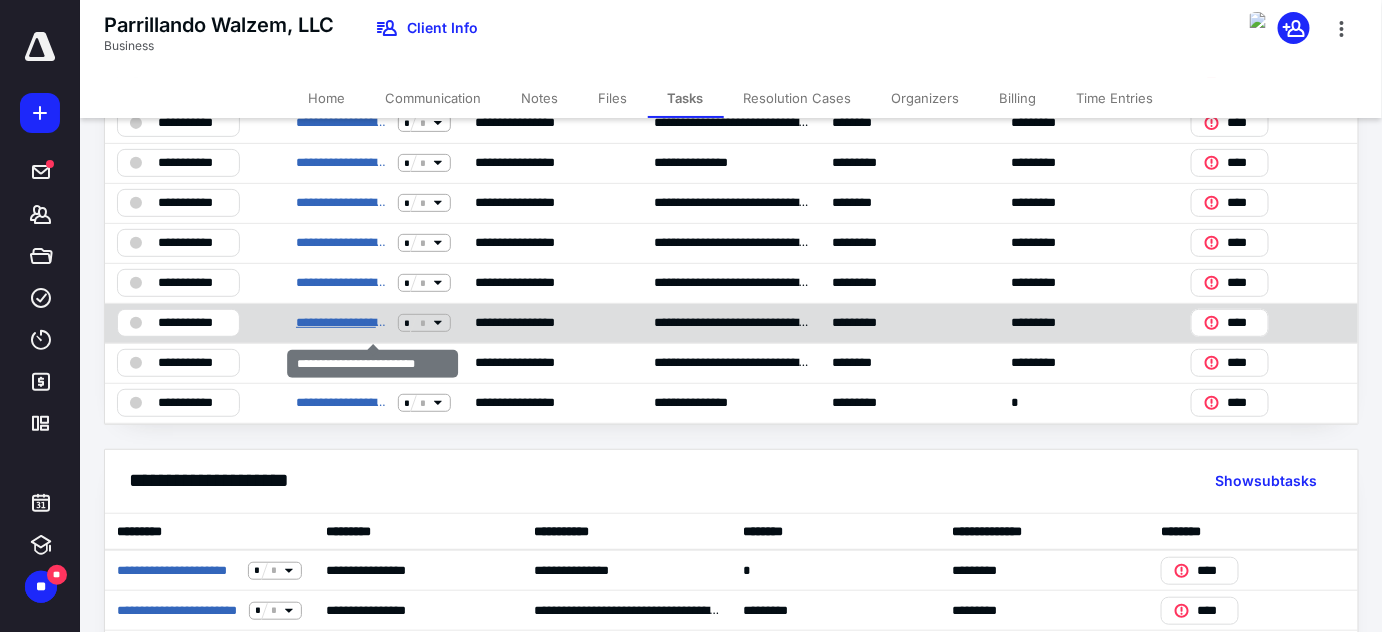 click on "**********" at bounding box center (343, 323) 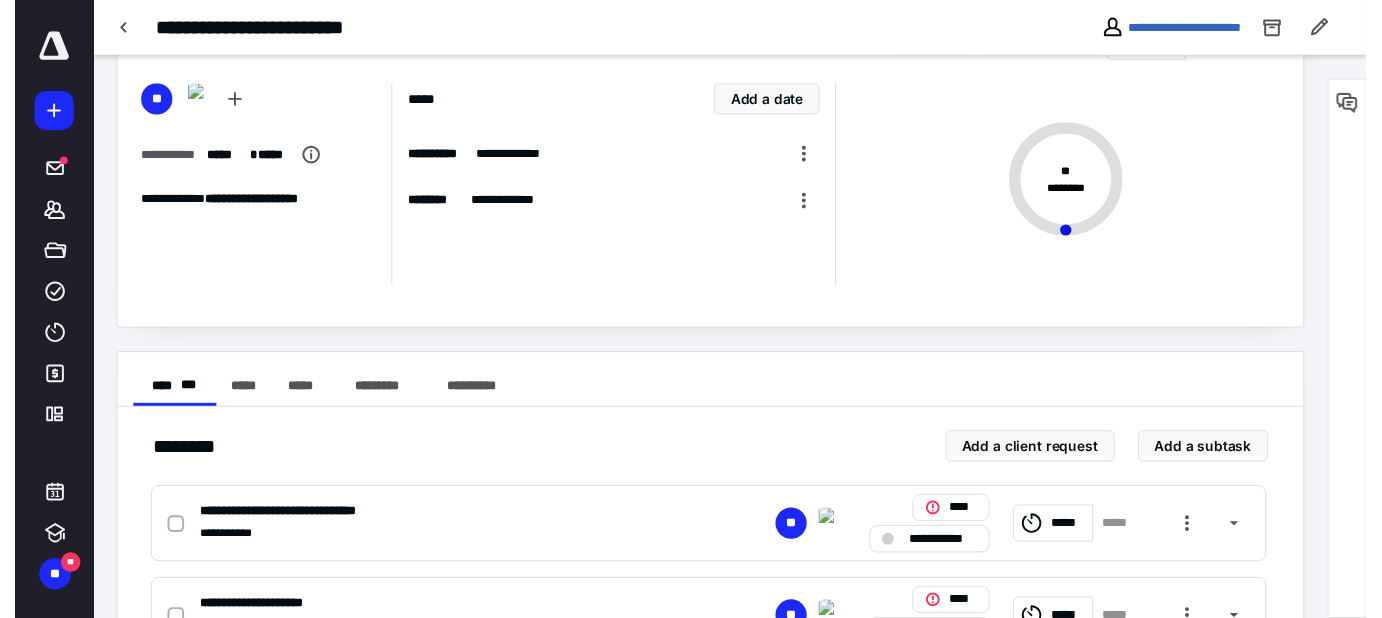 scroll, scrollTop: 0, scrollLeft: 0, axis: both 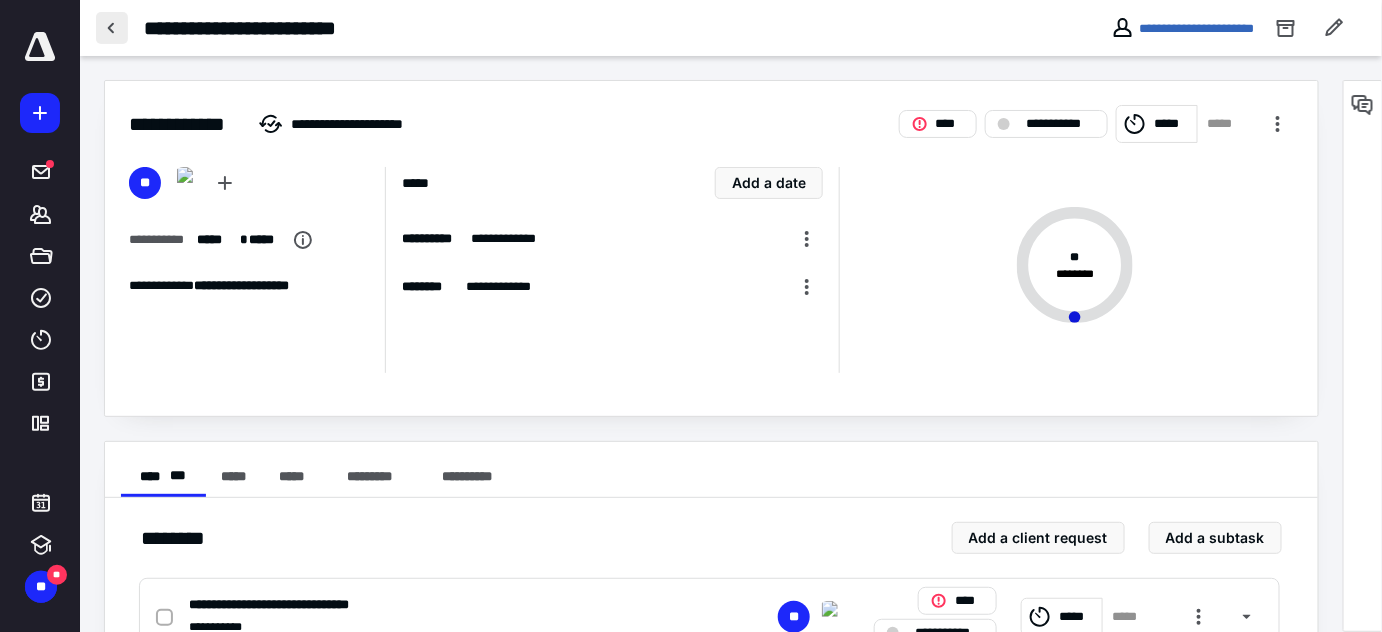 click at bounding box center (112, 28) 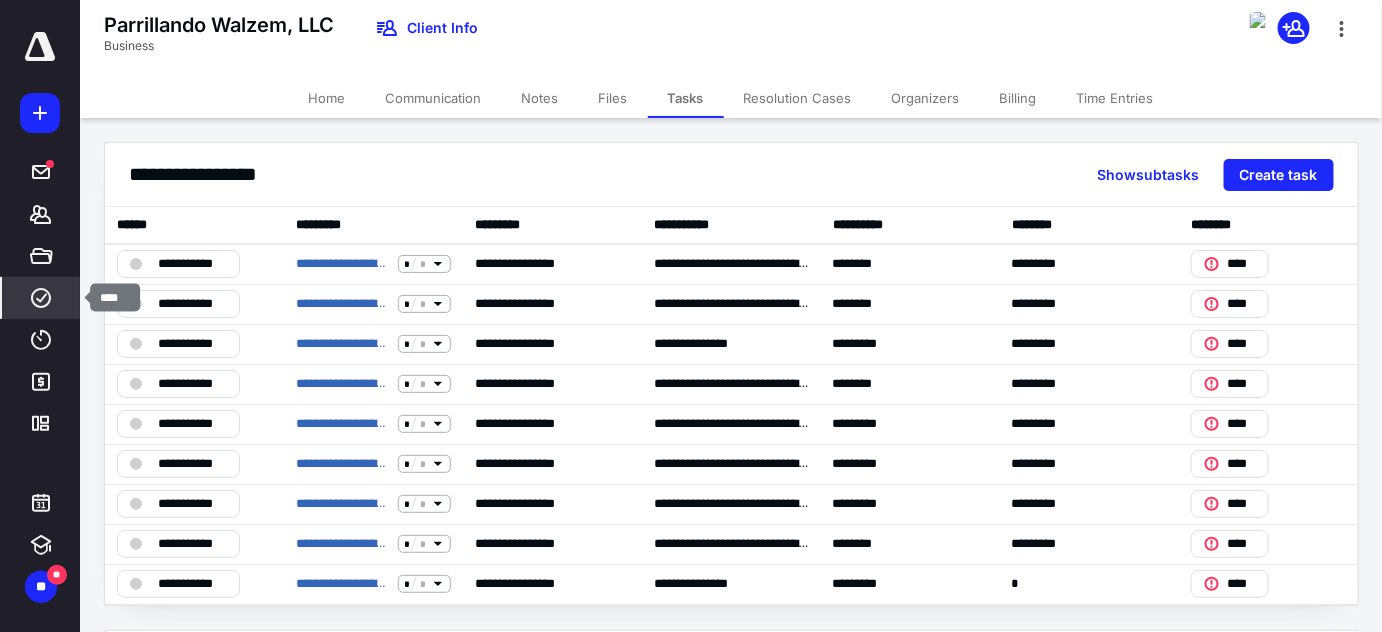 click 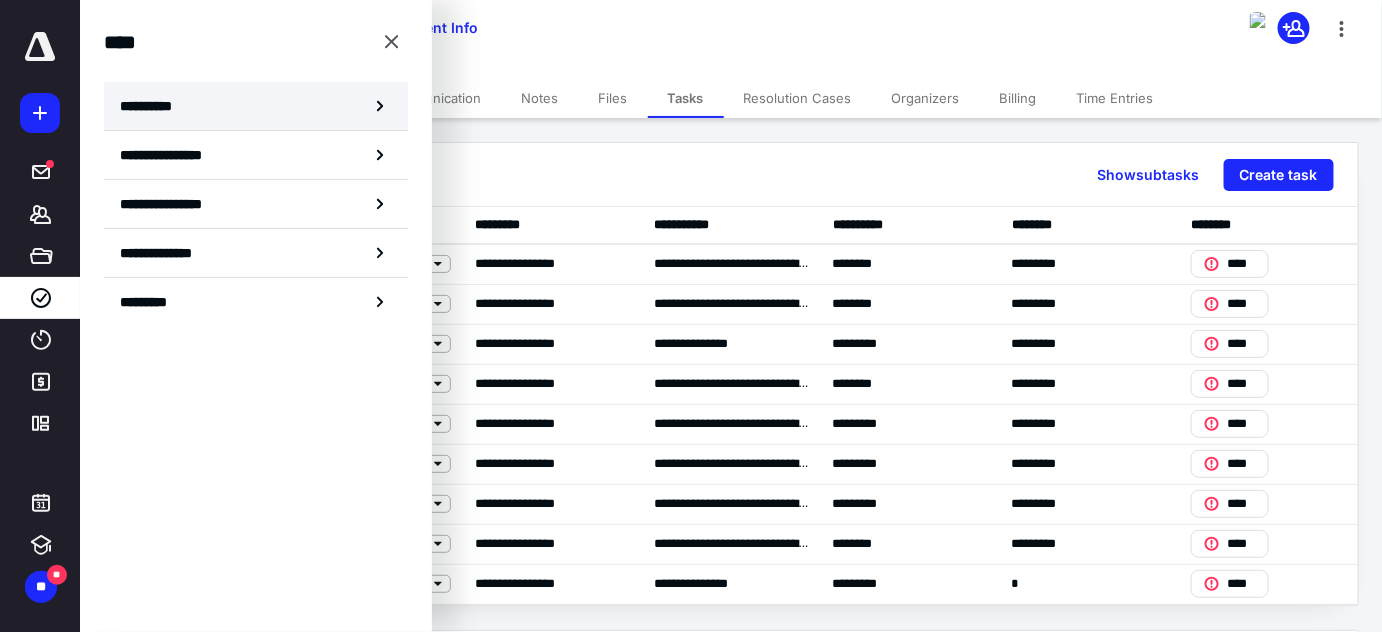 click on "**********" at bounding box center (153, 106) 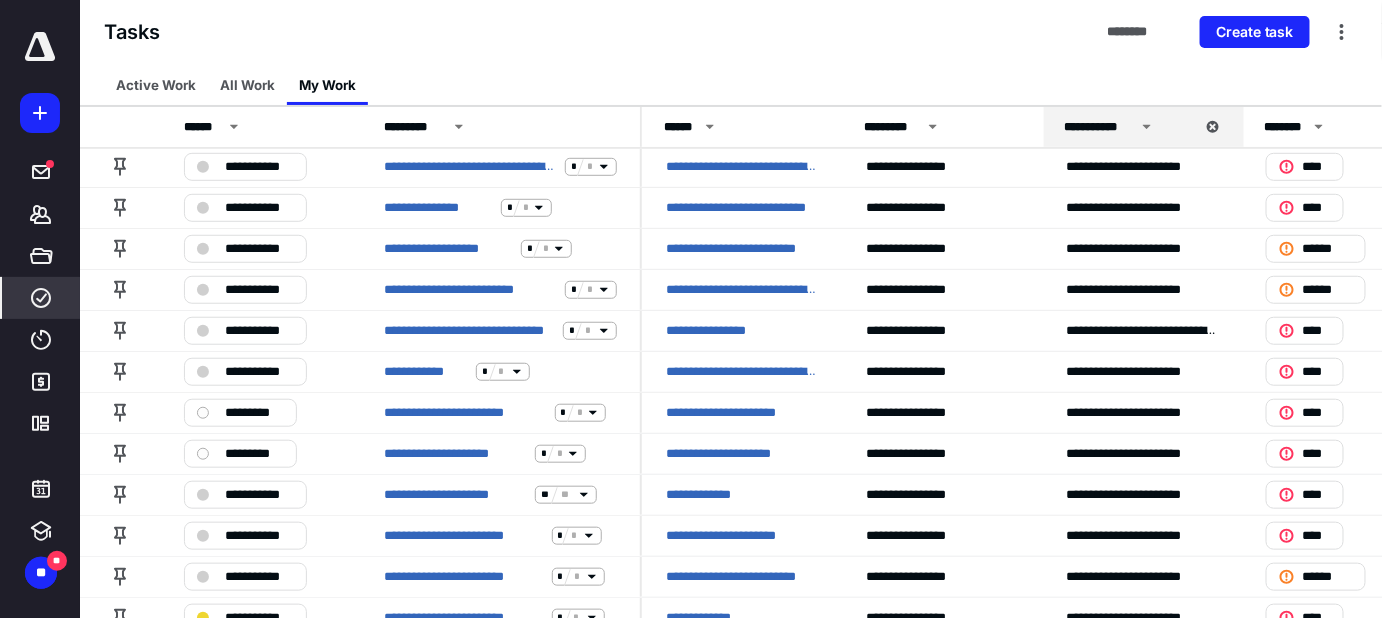 scroll, scrollTop: 363, scrollLeft: 0, axis: vertical 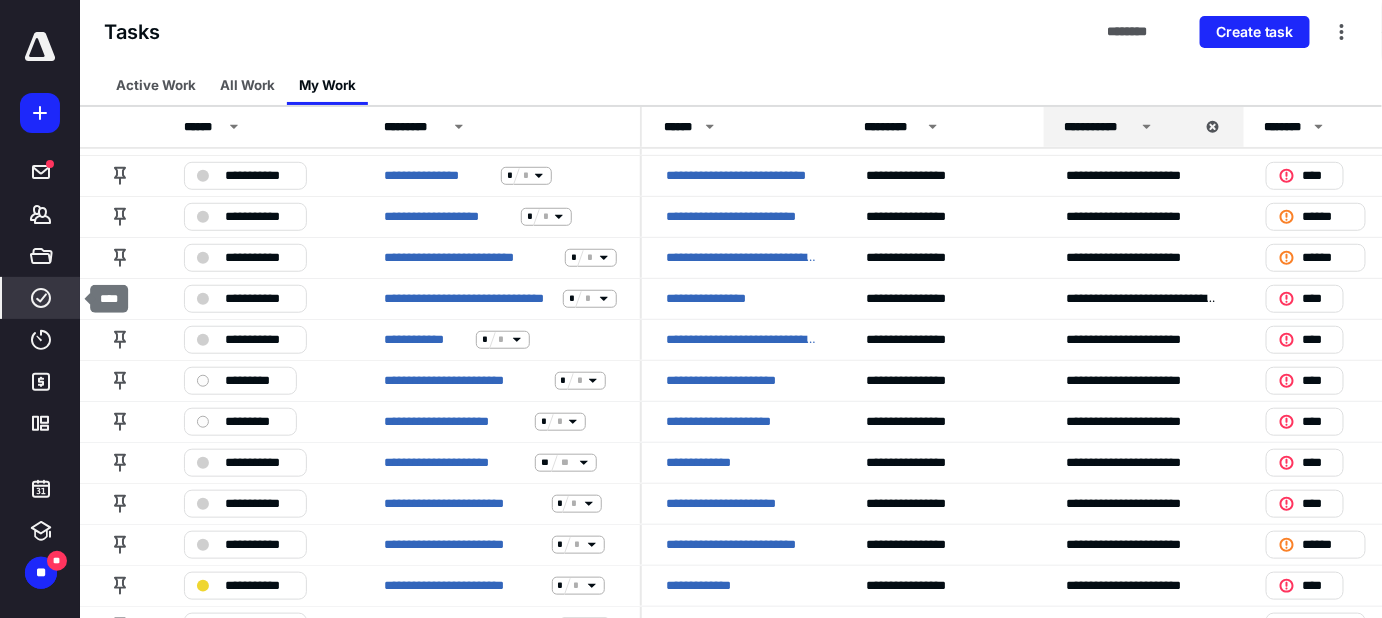 click 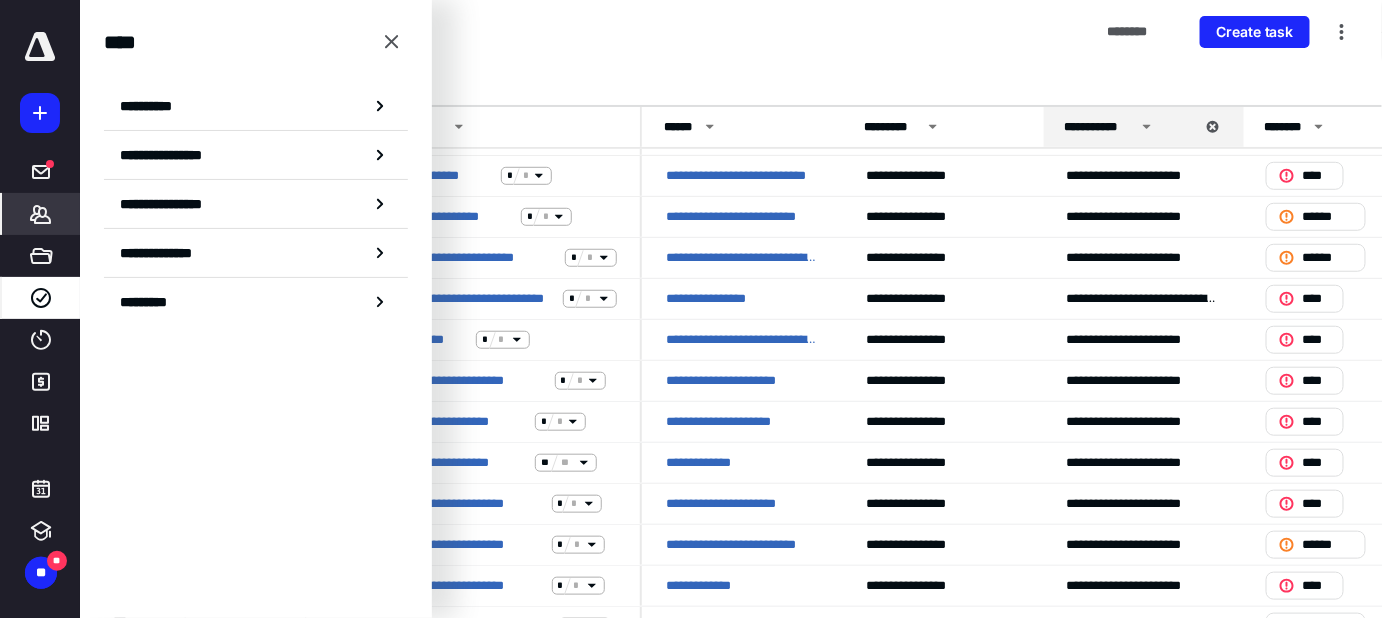 click 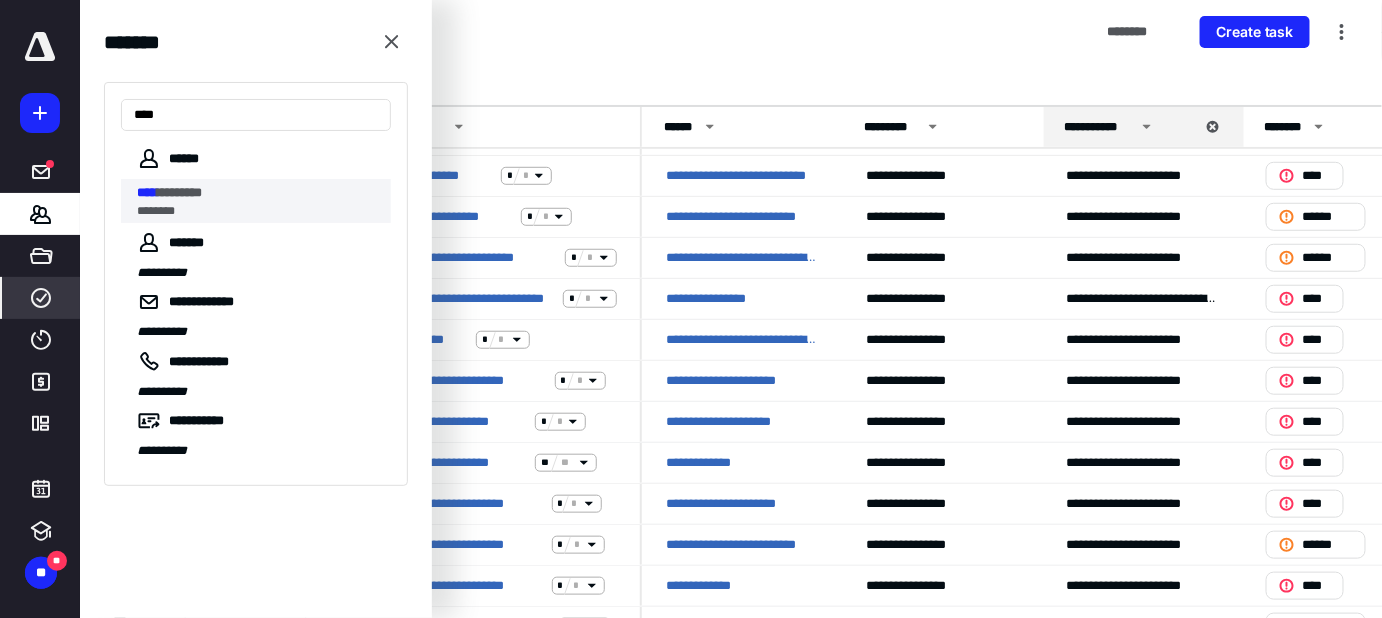 type on "****" 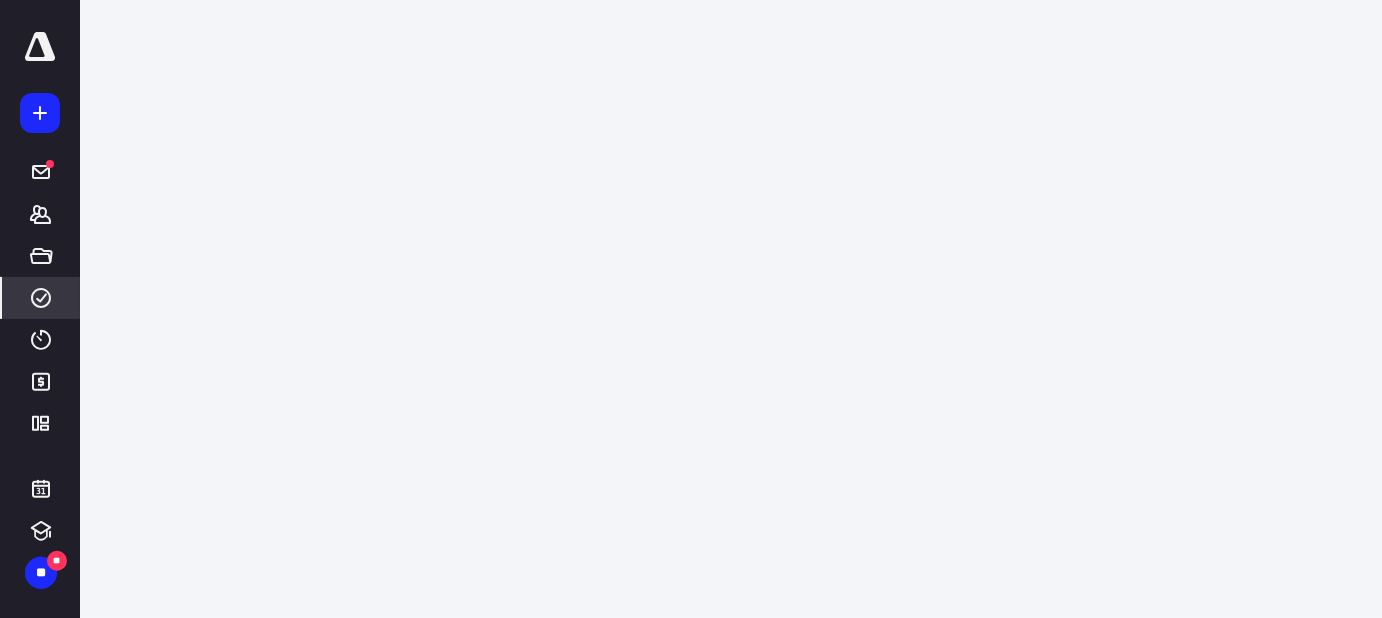 scroll, scrollTop: 0, scrollLeft: 0, axis: both 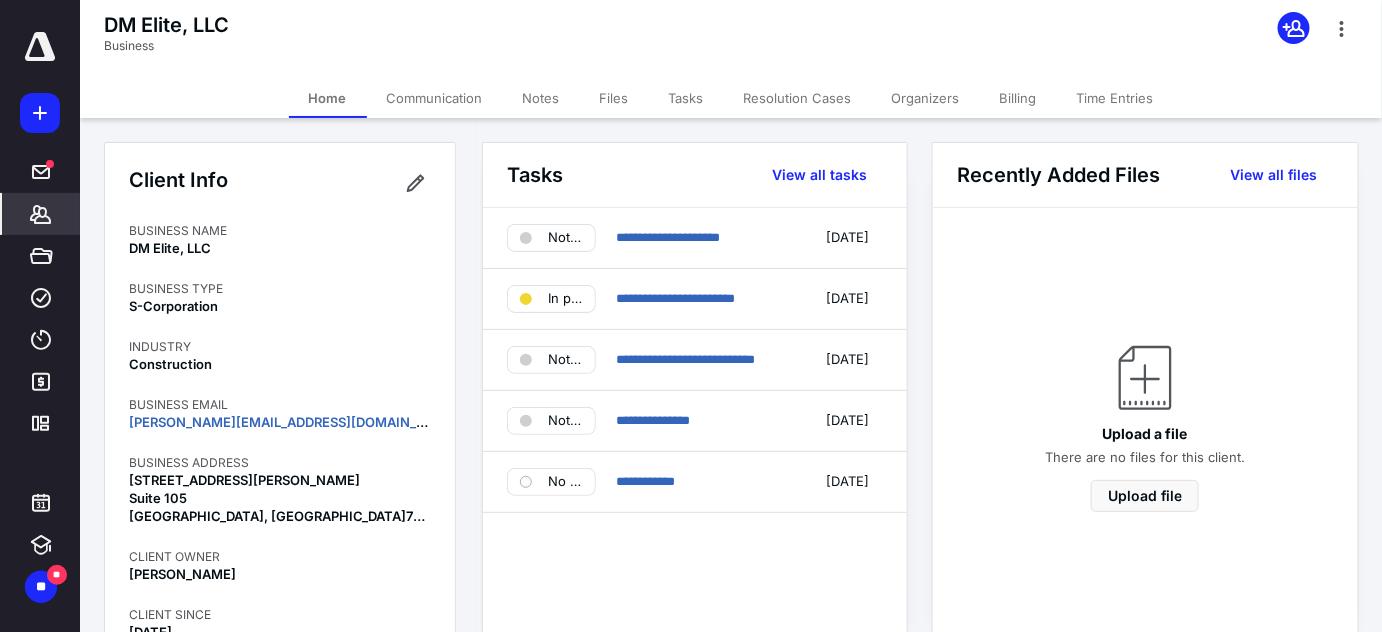 click on "Tasks" at bounding box center (686, 98) 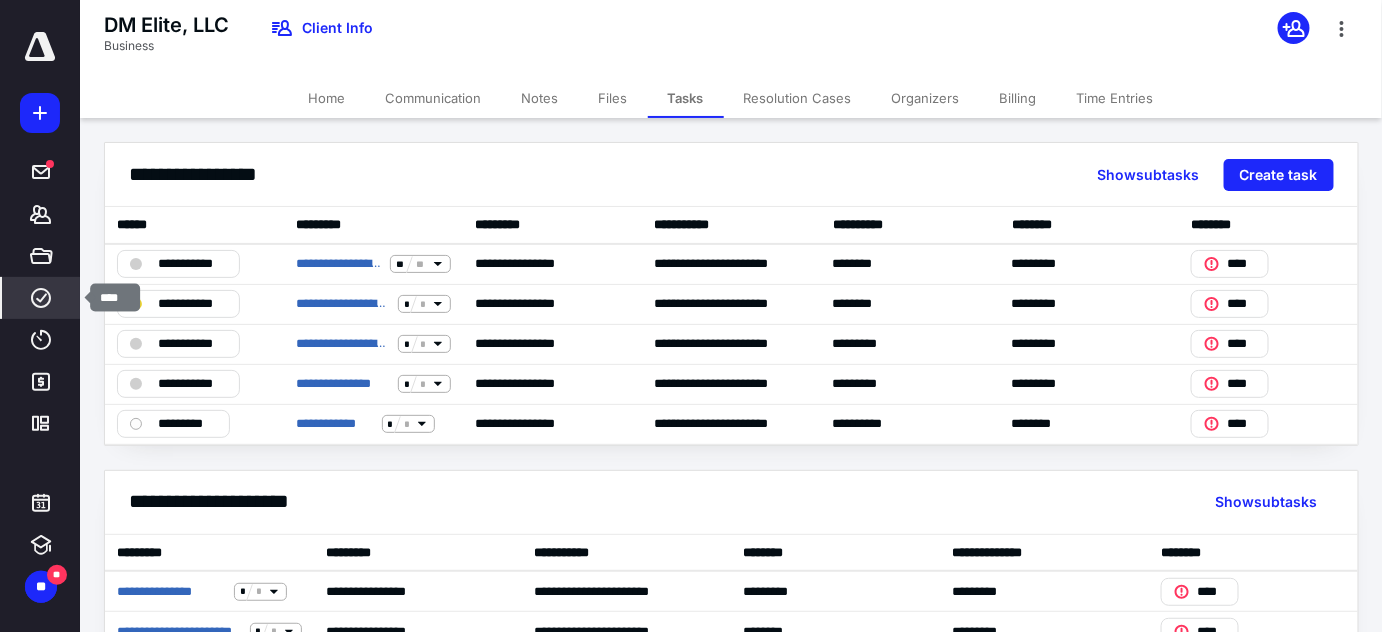 click 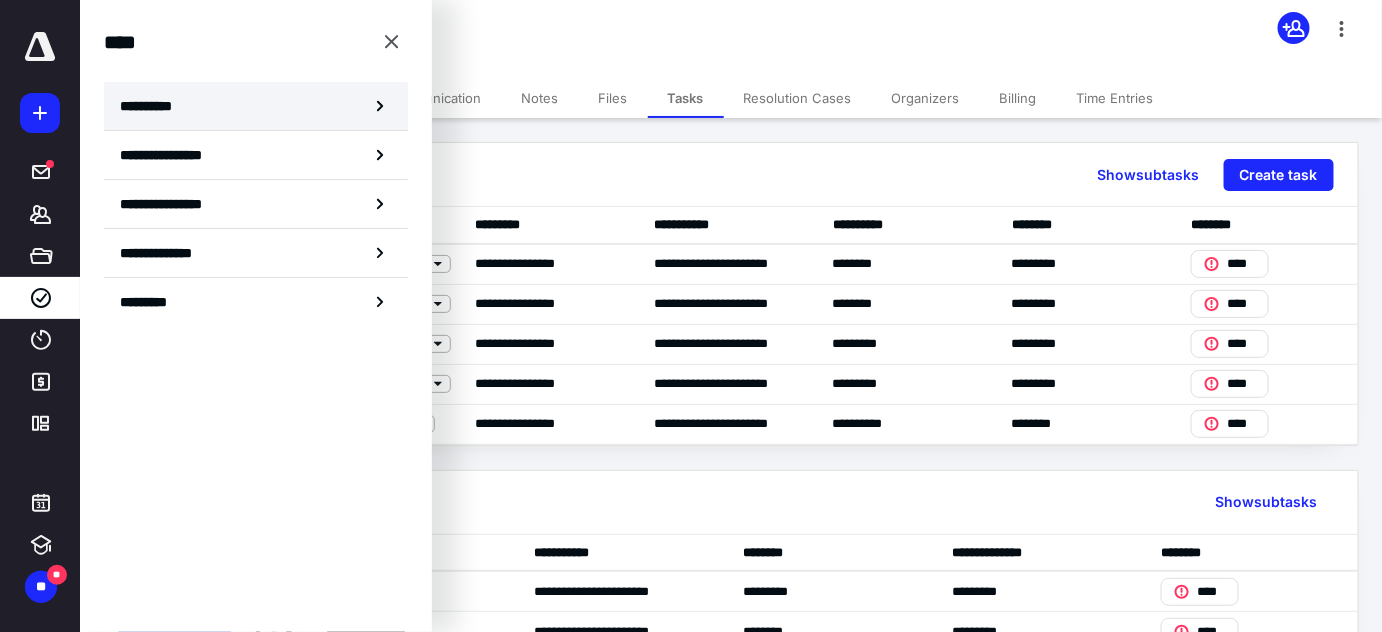 click on "**********" at bounding box center (153, 106) 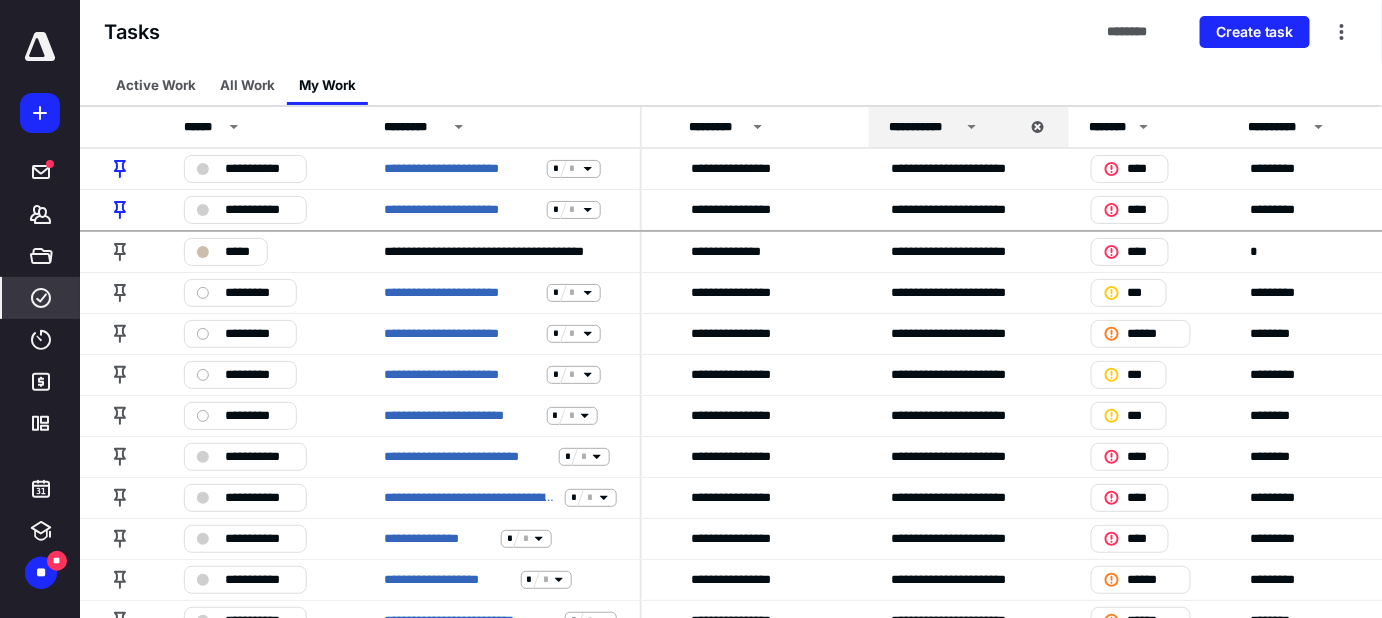scroll, scrollTop: 0, scrollLeft: 178, axis: horizontal 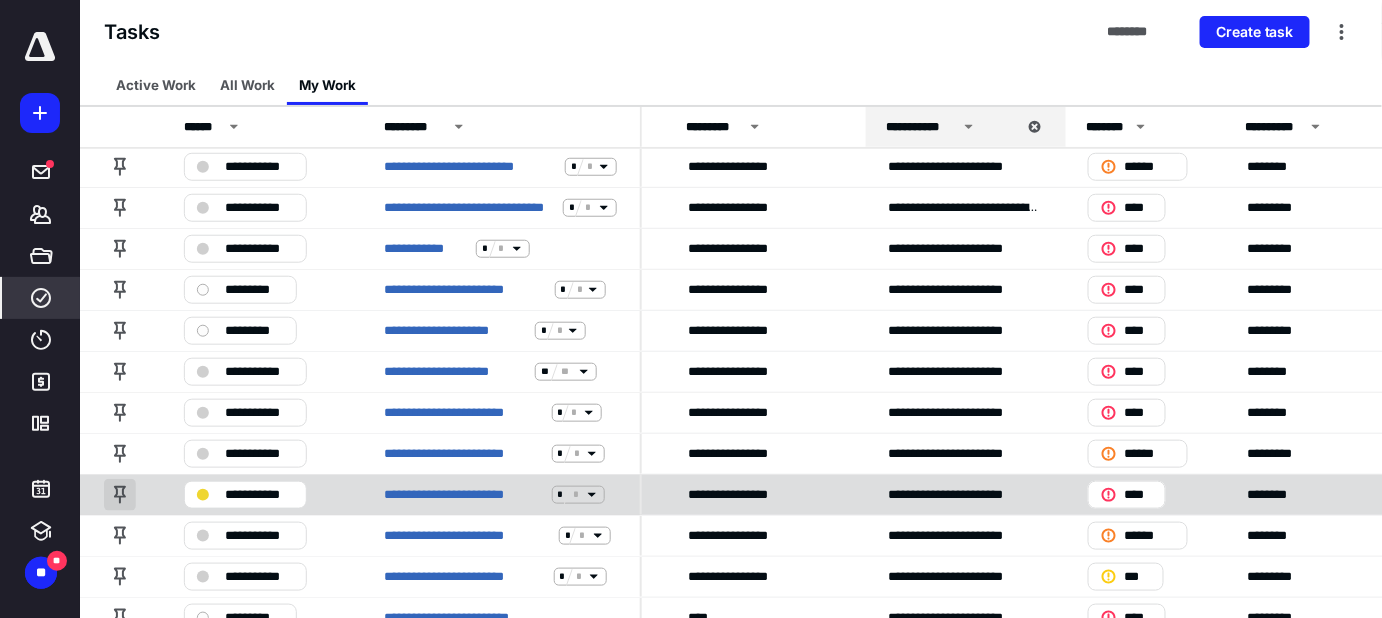 click at bounding box center (120, 495) 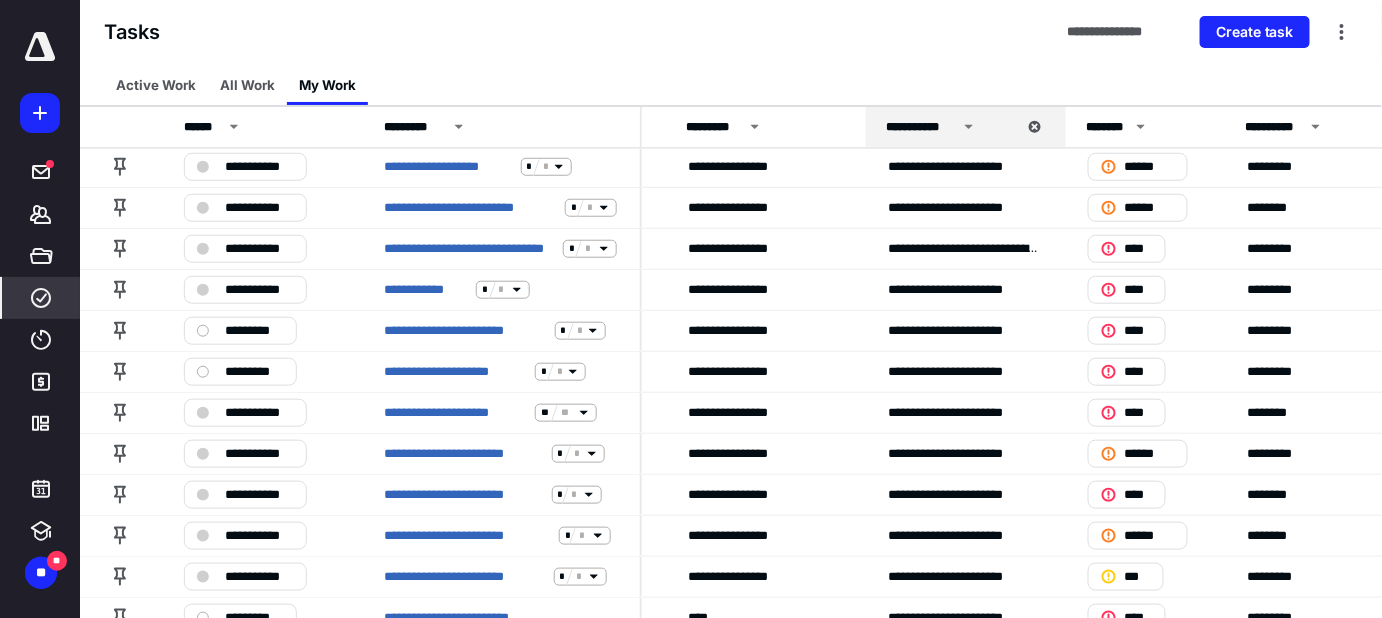 scroll, scrollTop: 0, scrollLeft: 178, axis: horizontal 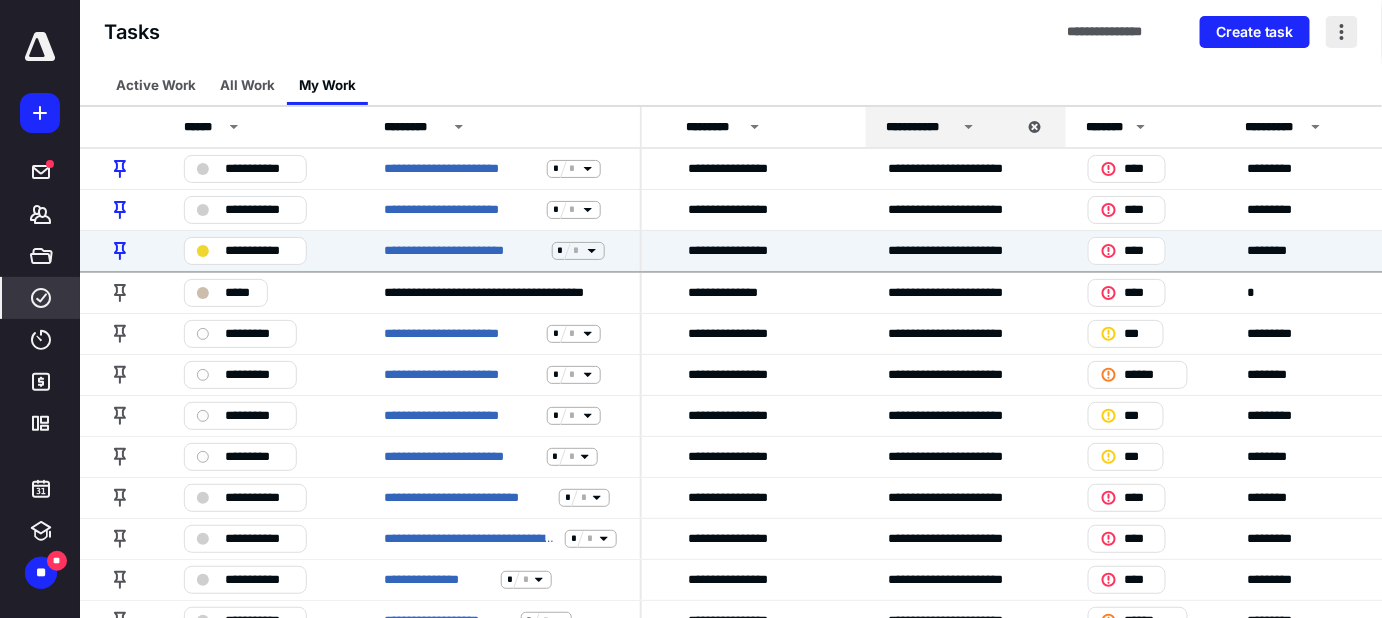 click at bounding box center (1342, 32) 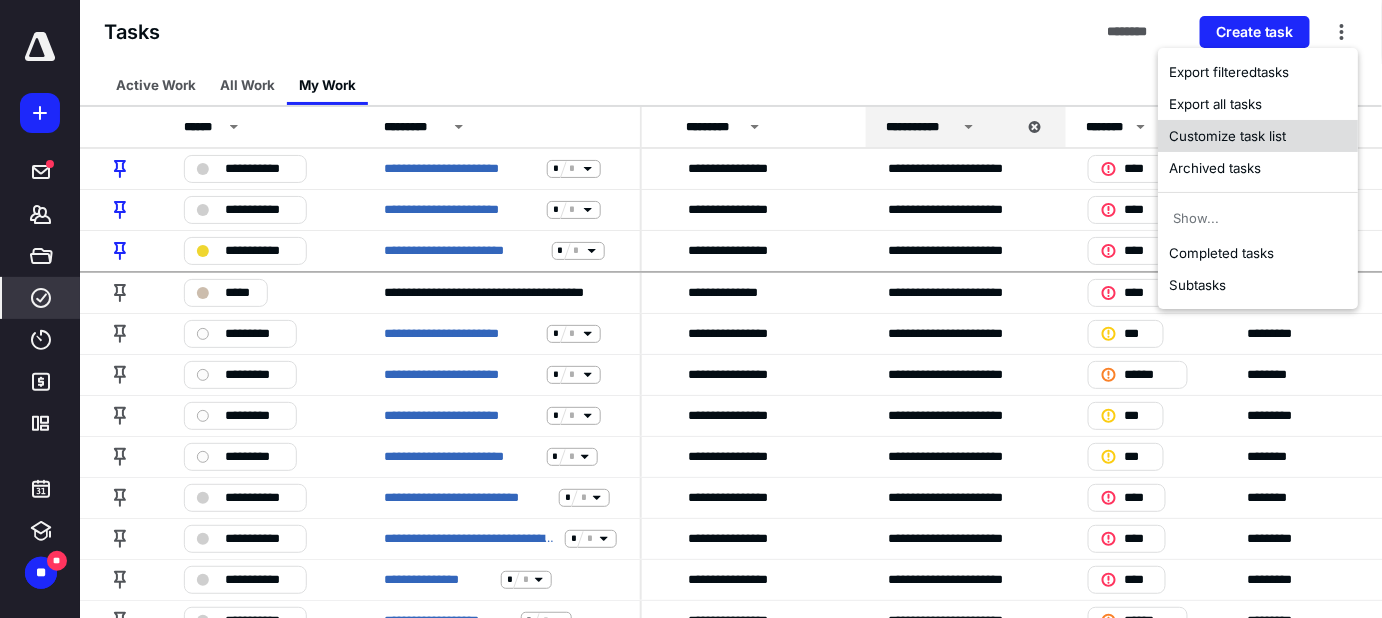 click on "Customize task list" at bounding box center [1258, 136] 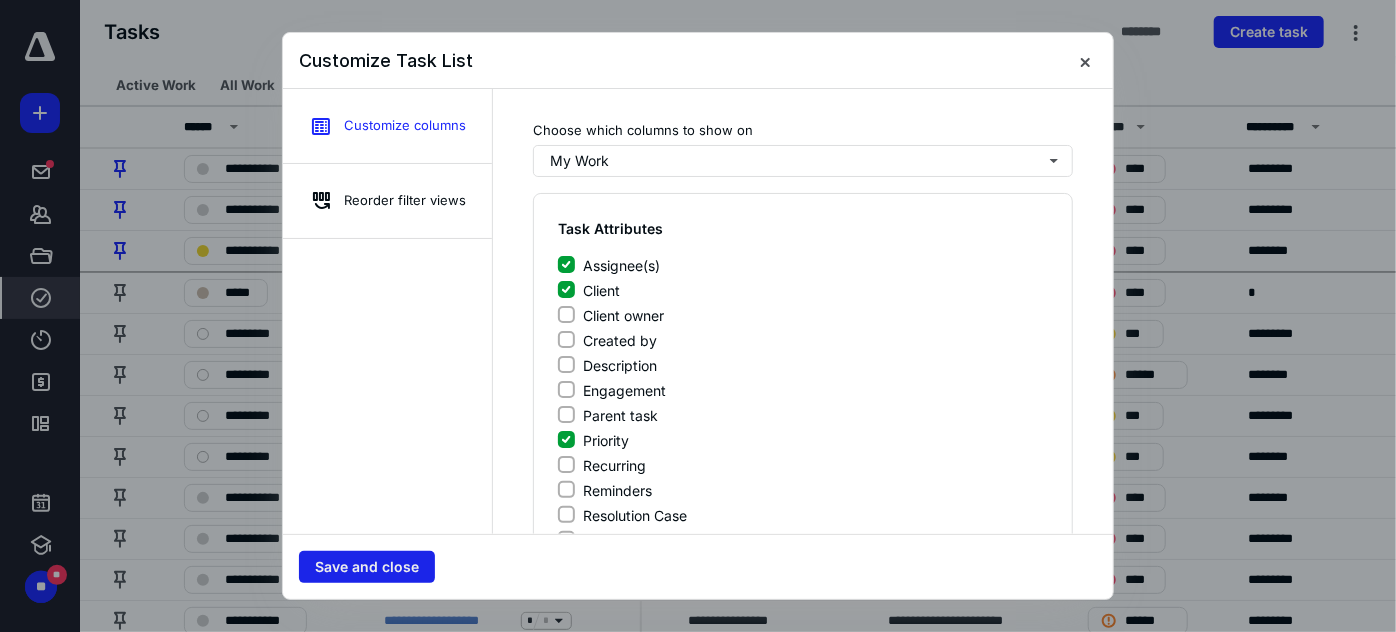 click on "Save and close" at bounding box center [367, 567] 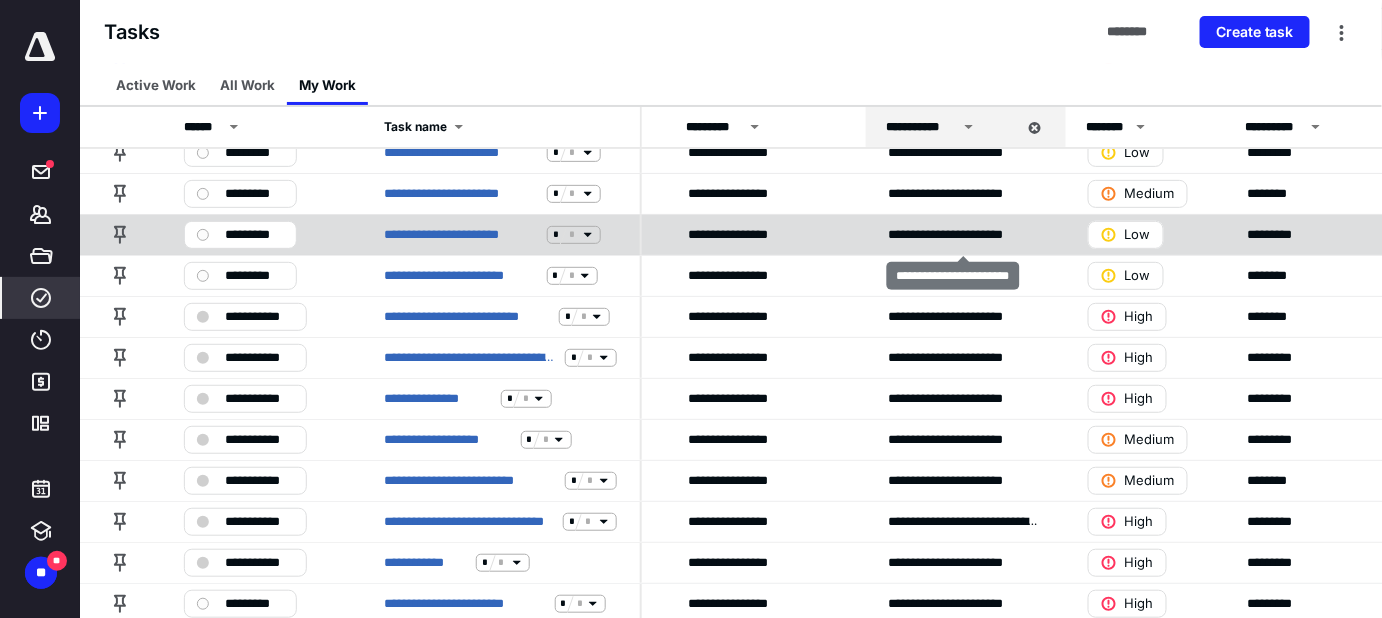 scroll, scrollTop: 0, scrollLeft: 178, axis: horizontal 